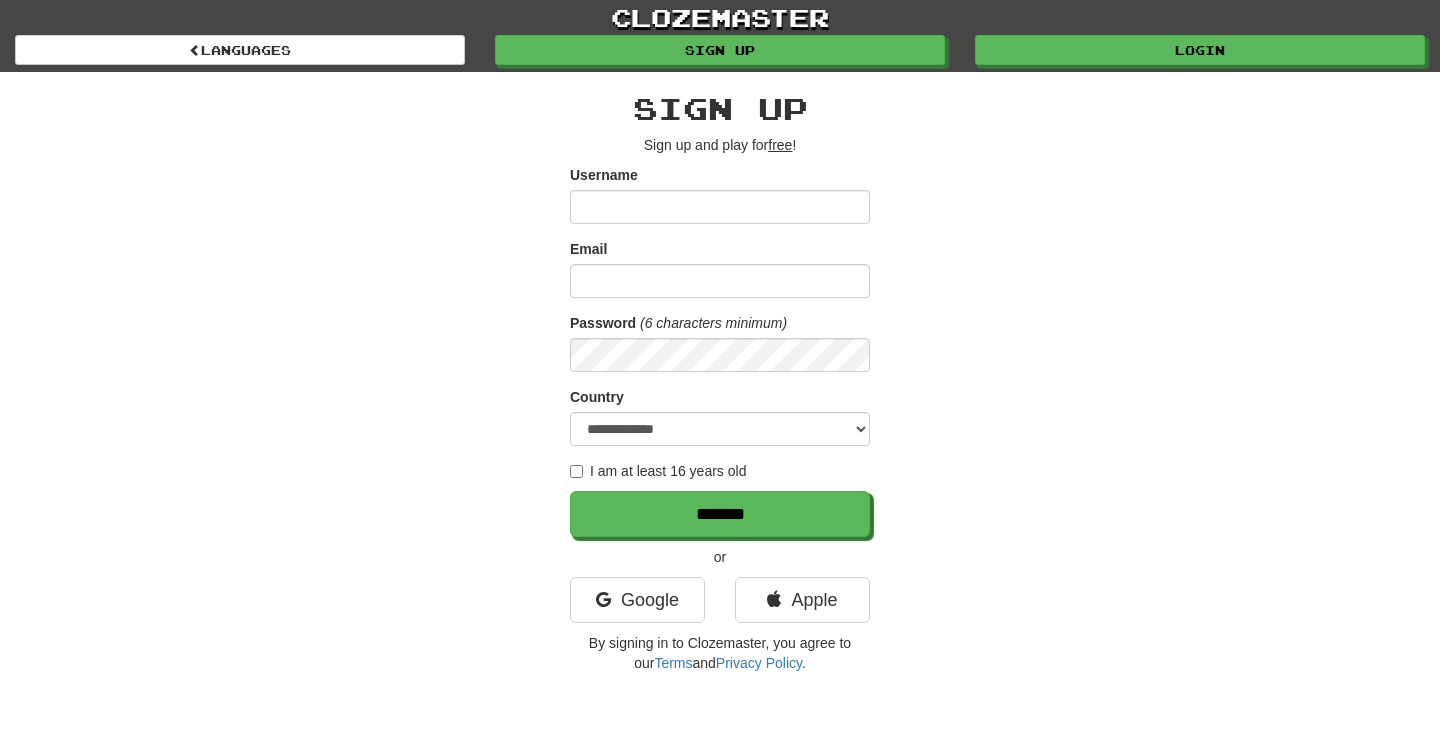 scroll, scrollTop: 0, scrollLeft: 0, axis: both 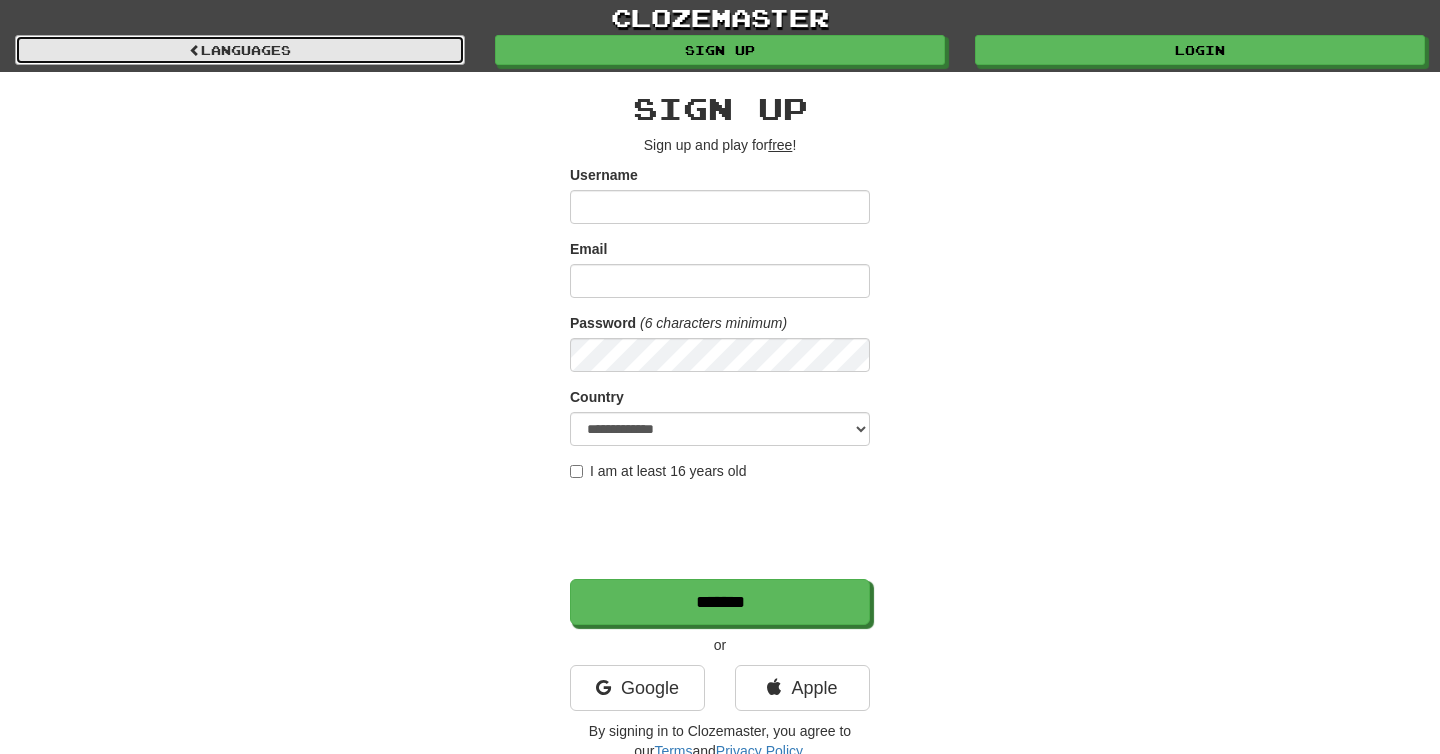click on "Languages" at bounding box center [240, 50] 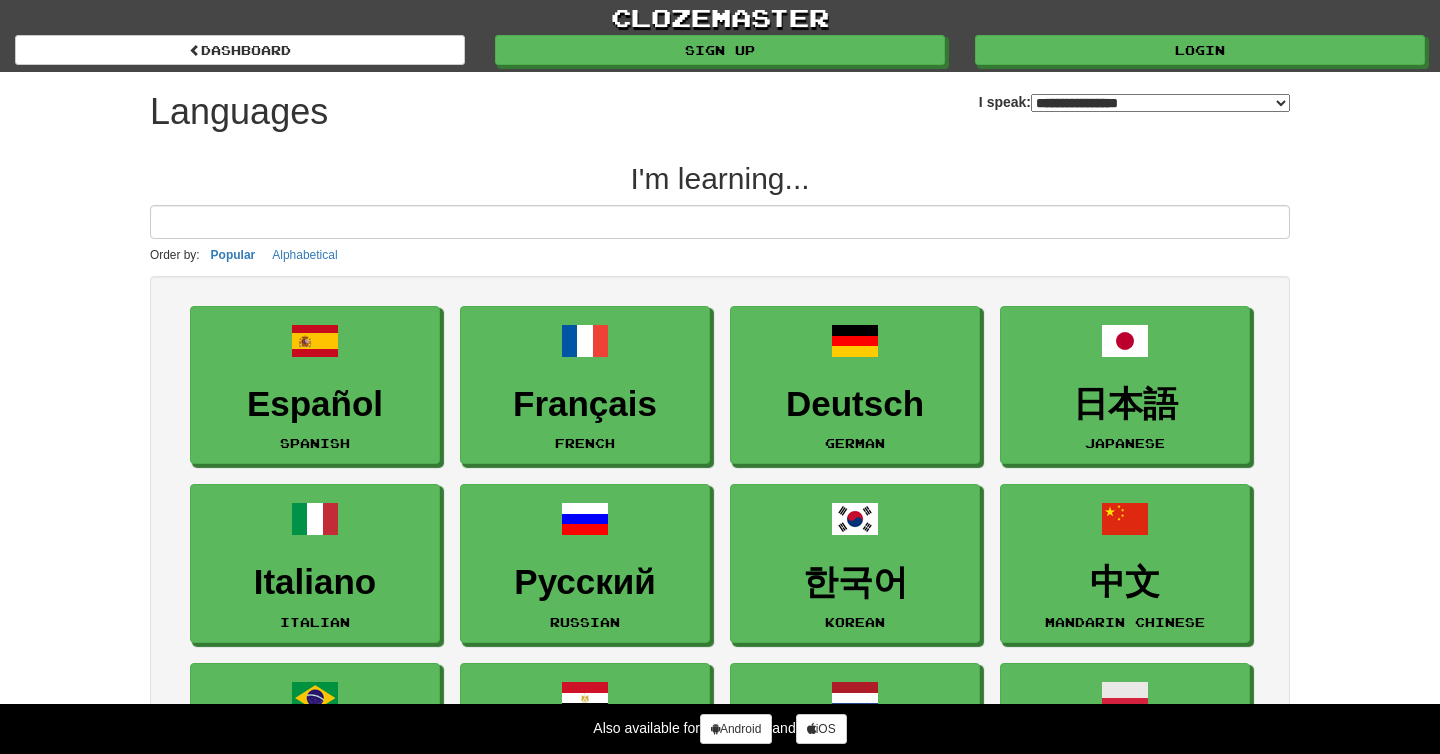 select on "*******" 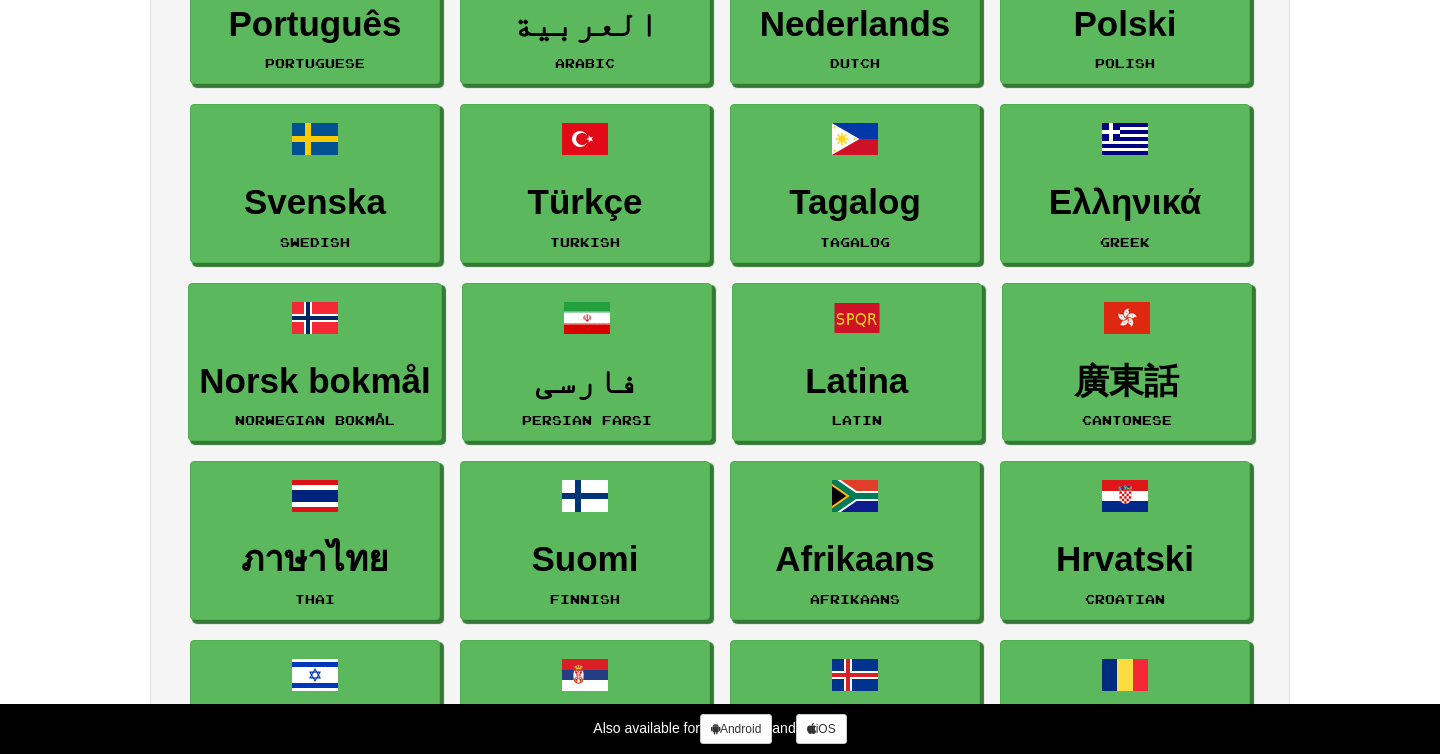 scroll, scrollTop: 751, scrollLeft: 0, axis: vertical 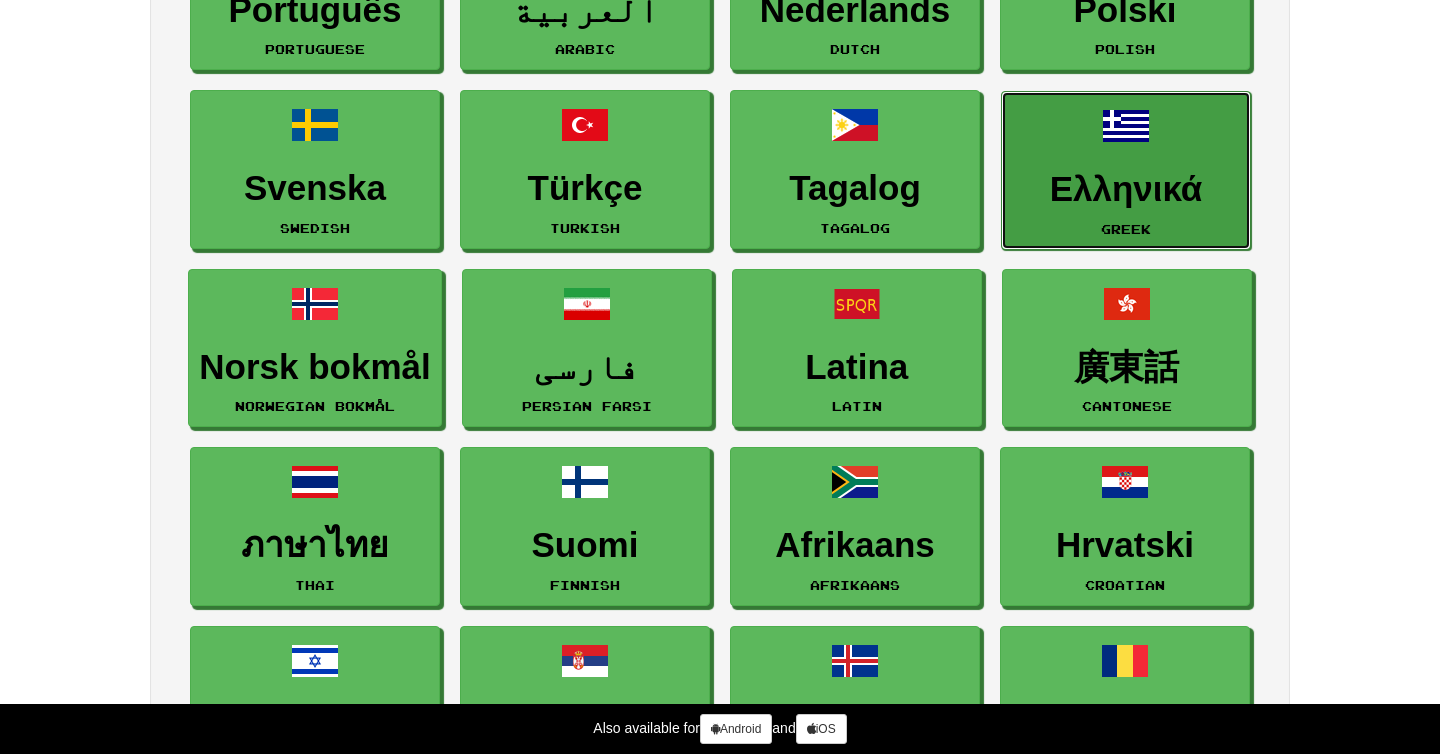 click on "Ελληνικά Greek" at bounding box center (1126, 170) 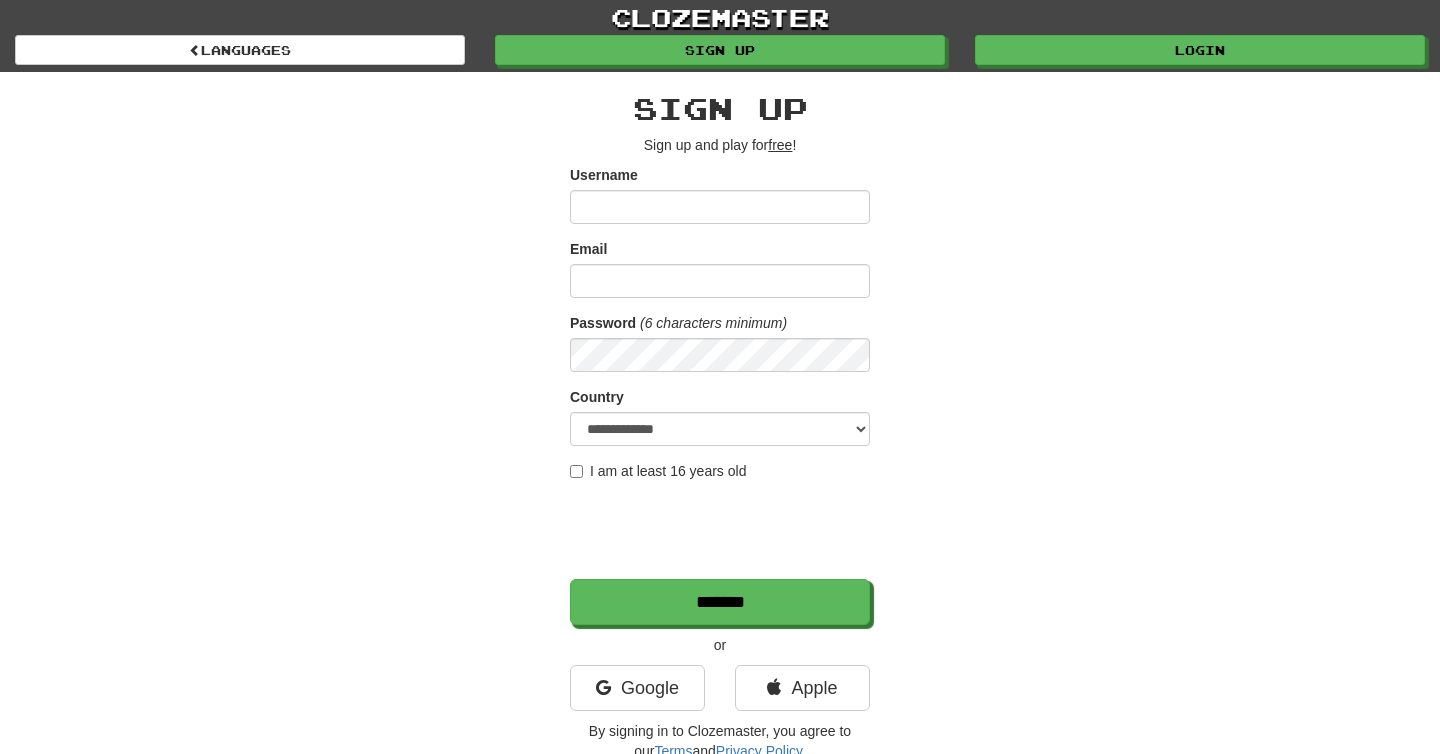 scroll, scrollTop: 0, scrollLeft: 0, axis: both 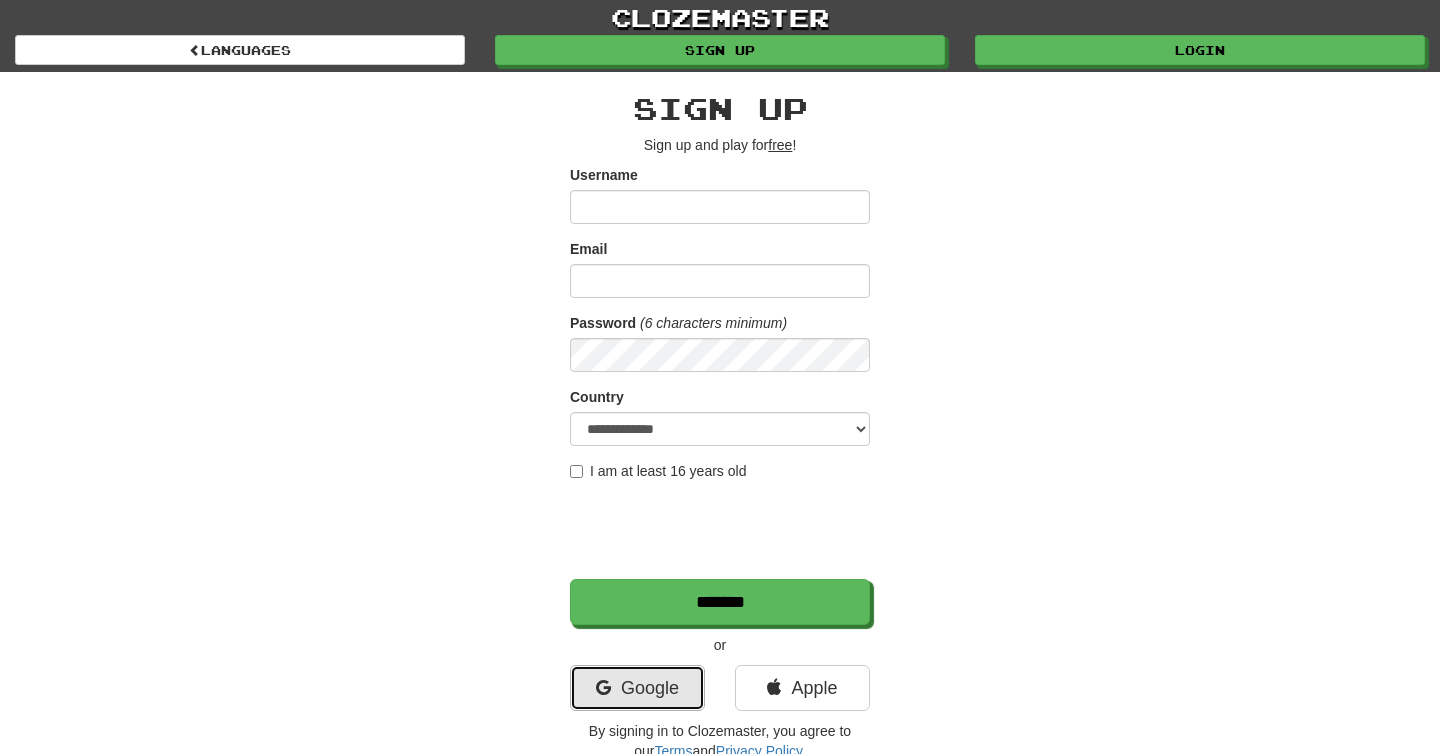 click on "Google" at bounding box center (637, 688) 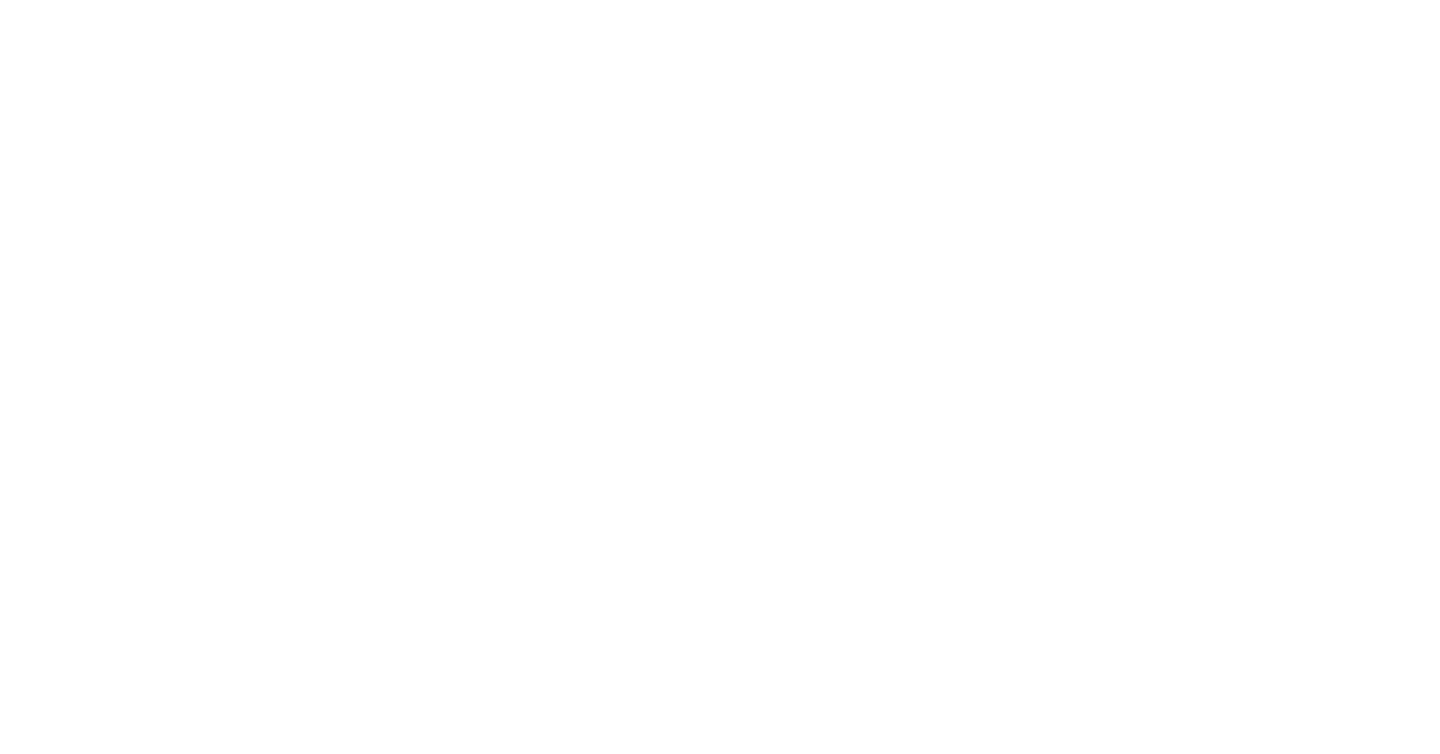 scroll, scrollTop: 0, scrollLeft: 0, axis: both 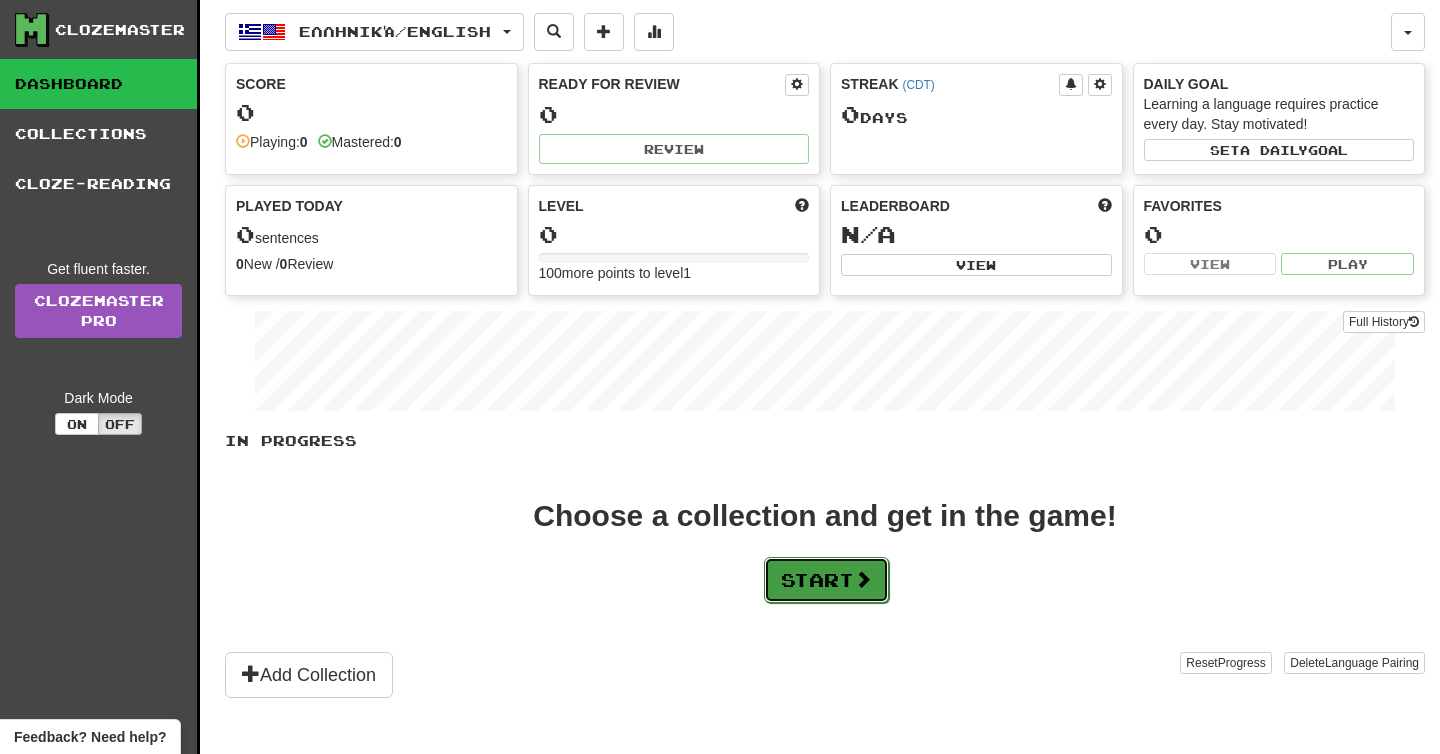 click on "Start" at bounding box center (826, 580) 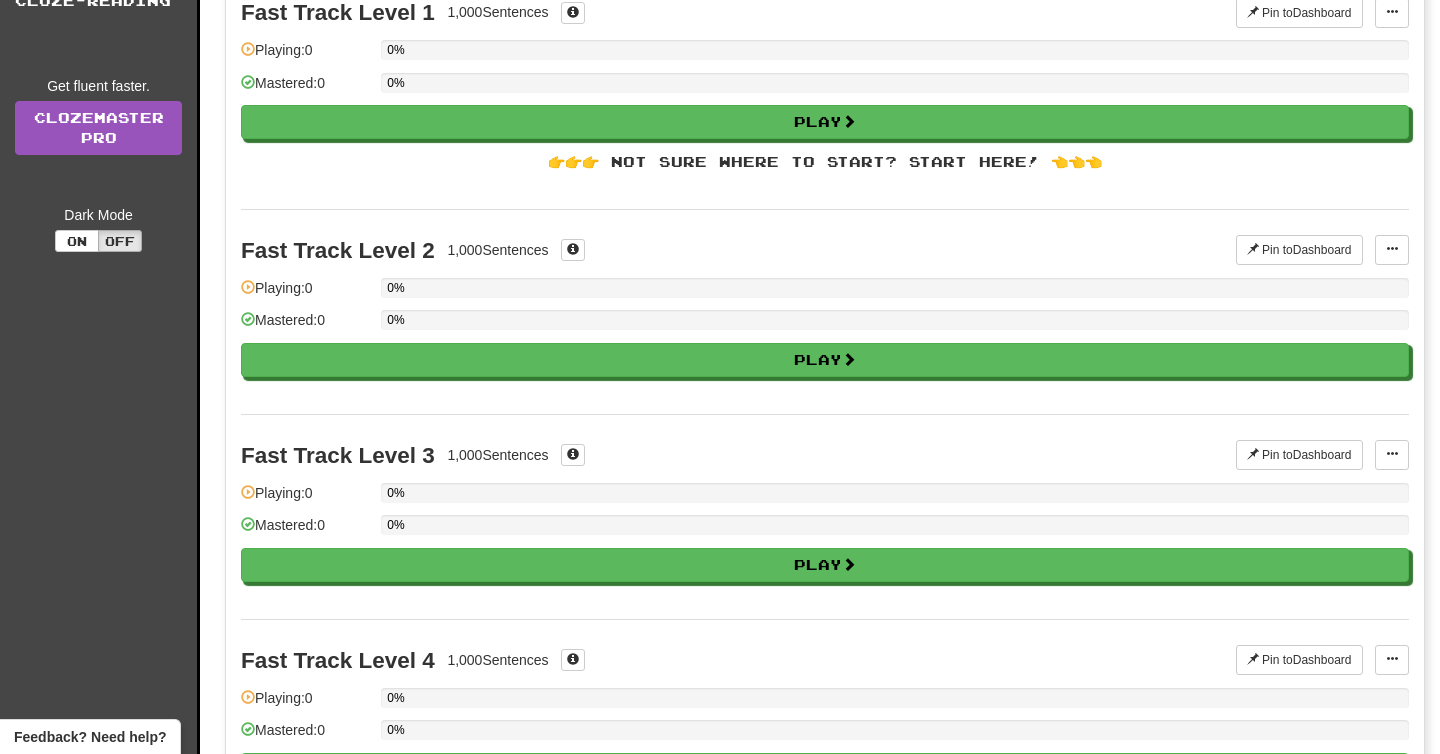 scroll, scrollTop: 0, scrollLeft: 0, axis: both 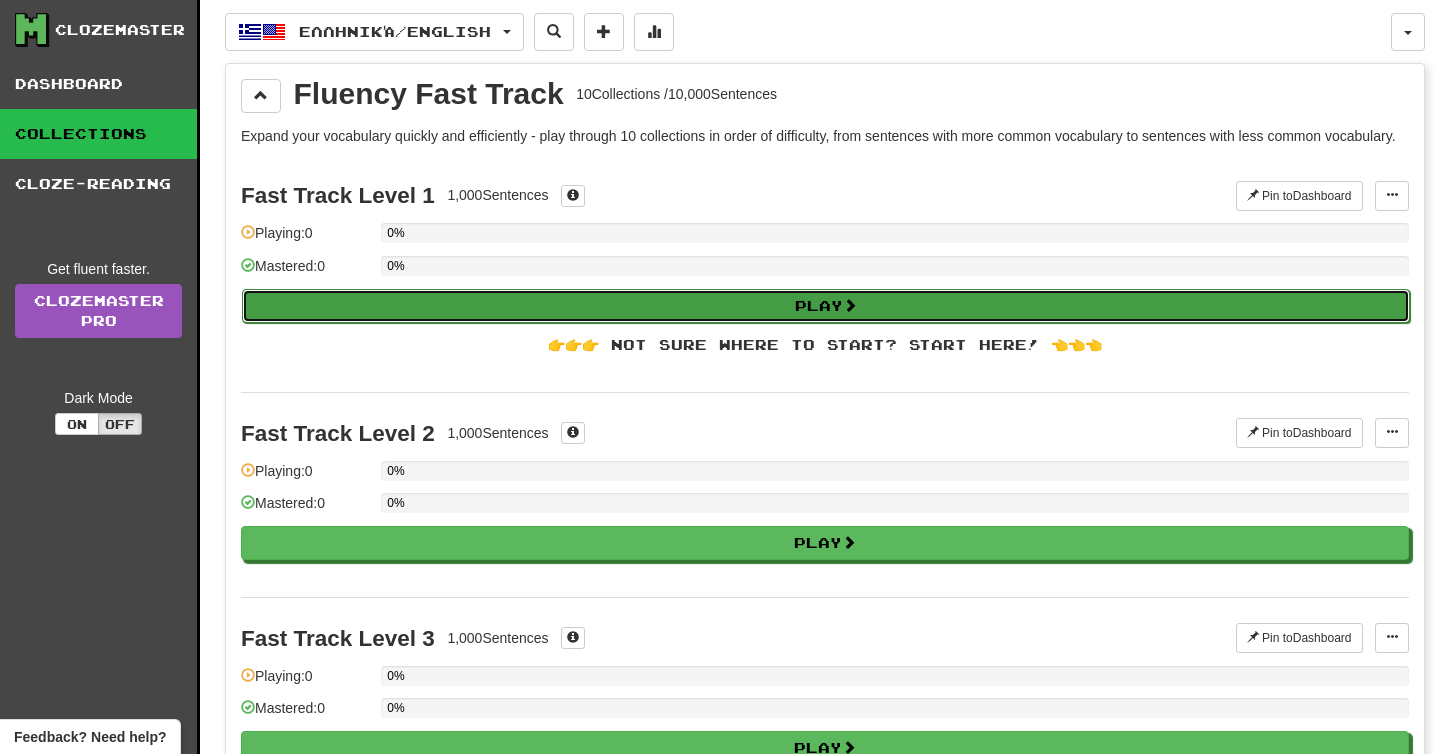 click on "Play" at bounding box center (826, 306) 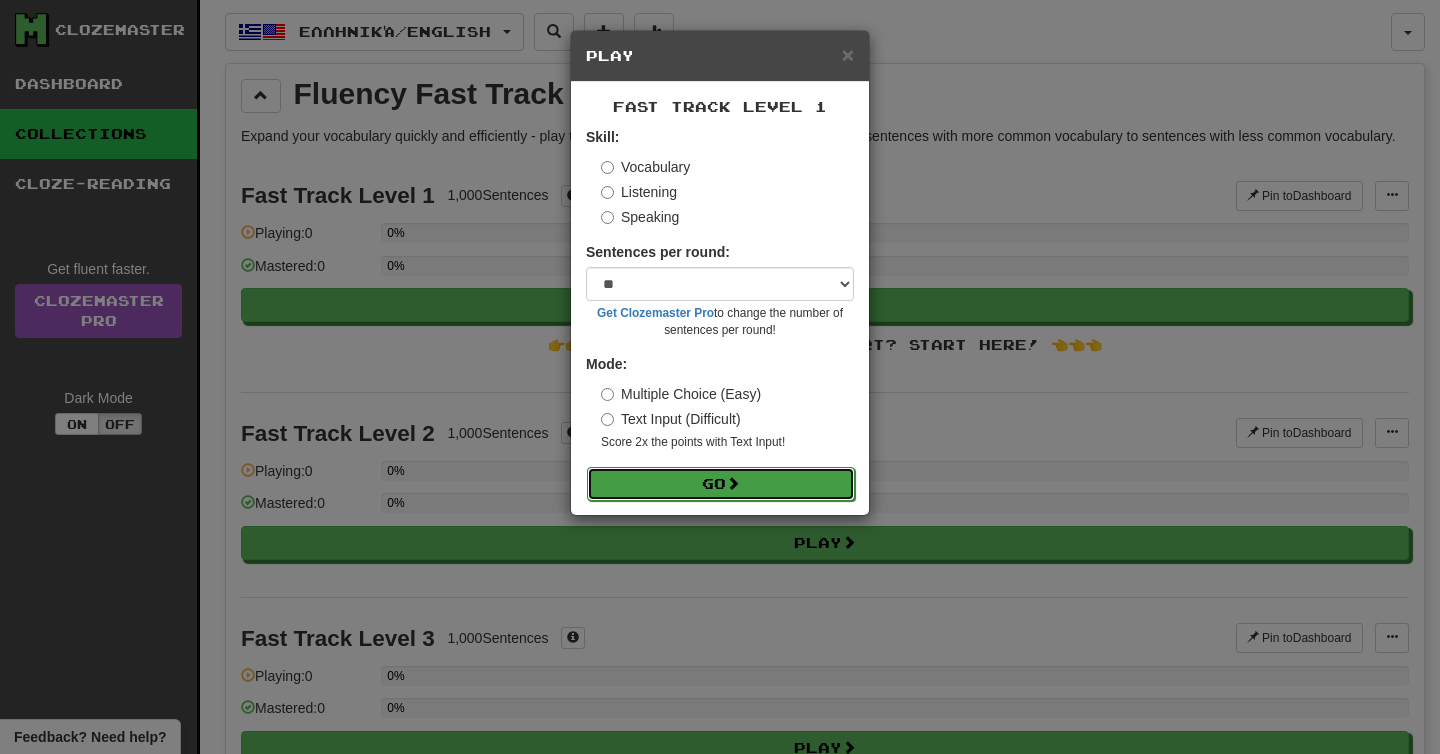click on "Go" at bounding box center (721, 484) 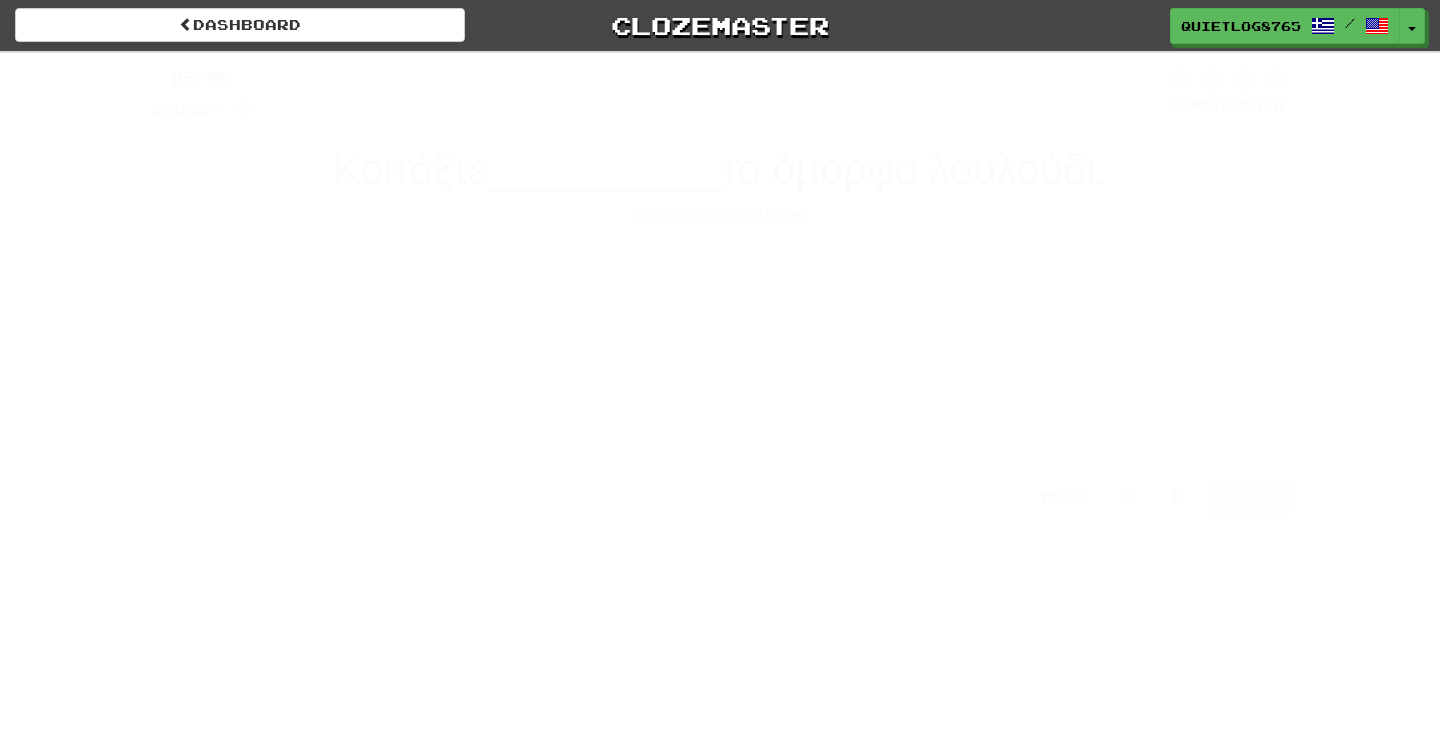 scroll, scrollTop: 0, scrollLeft: 0, axis: both 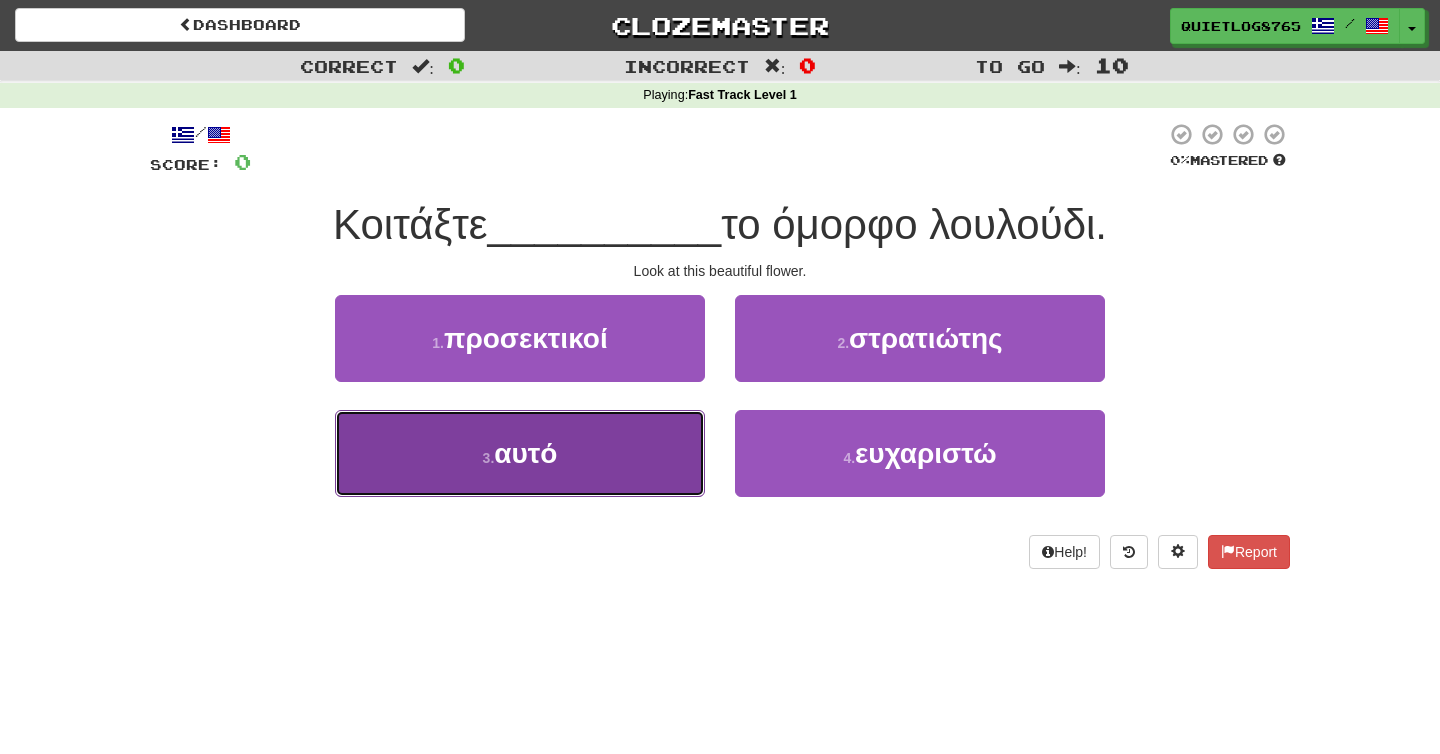 click on "3 .  αυτό" at bounding box center [520, 453] 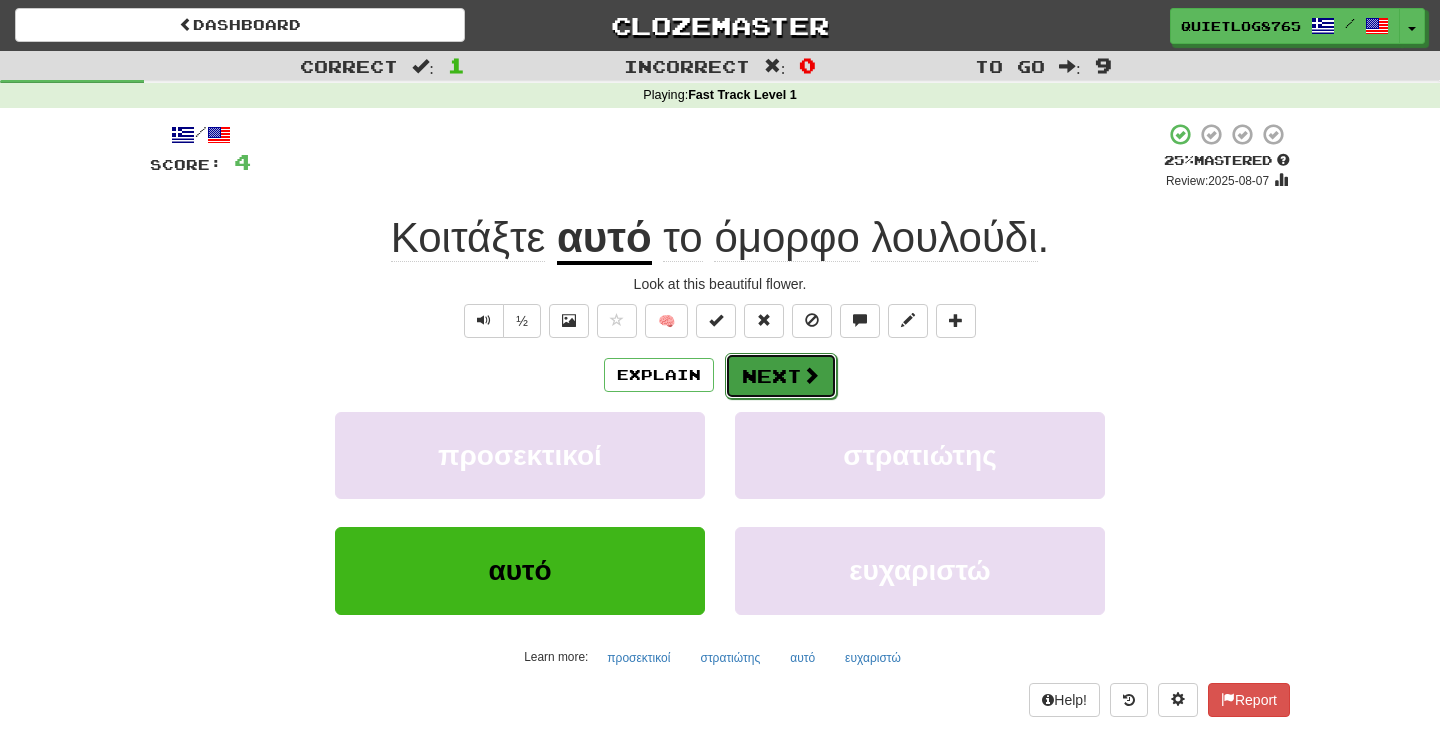 click on "Next" at bounding box center [781, 376] 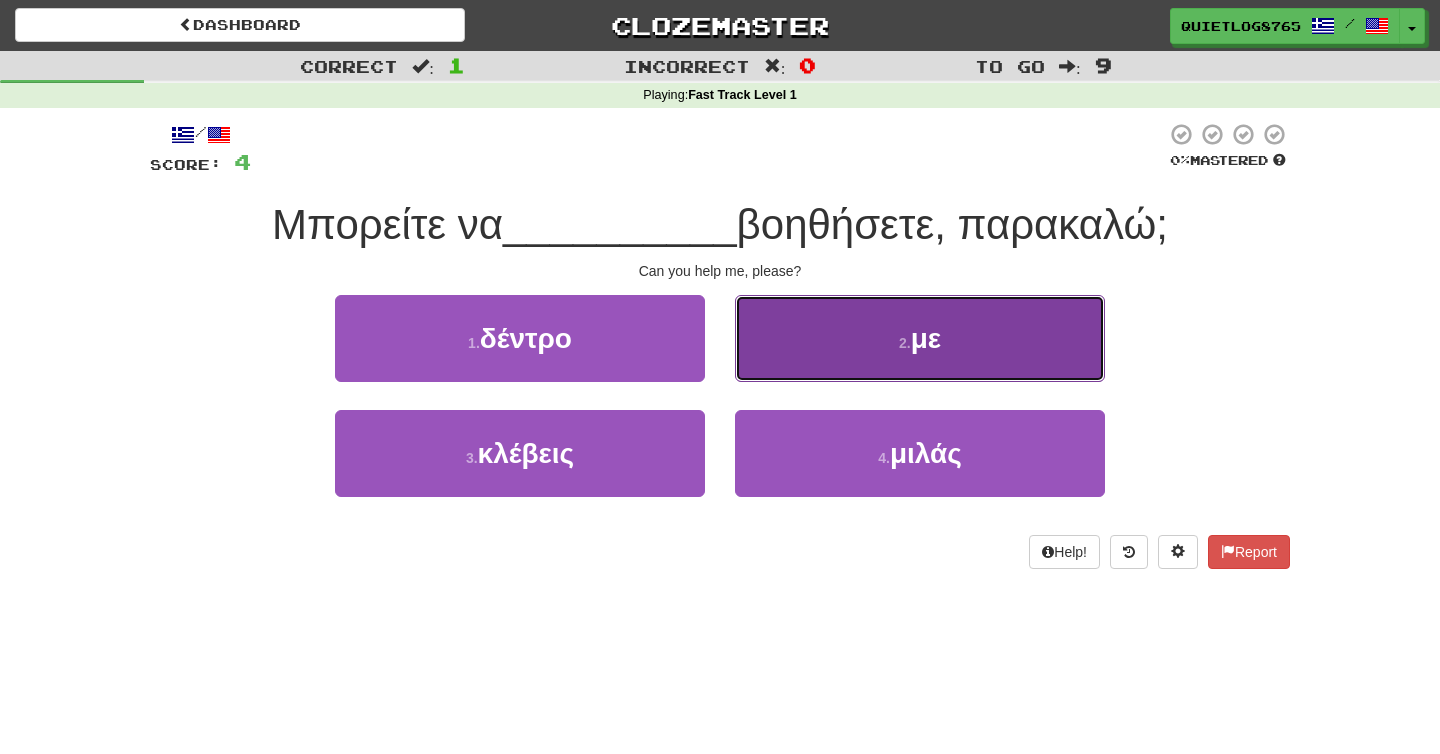 click on "2 .  με" at bounding box center (920, 338) 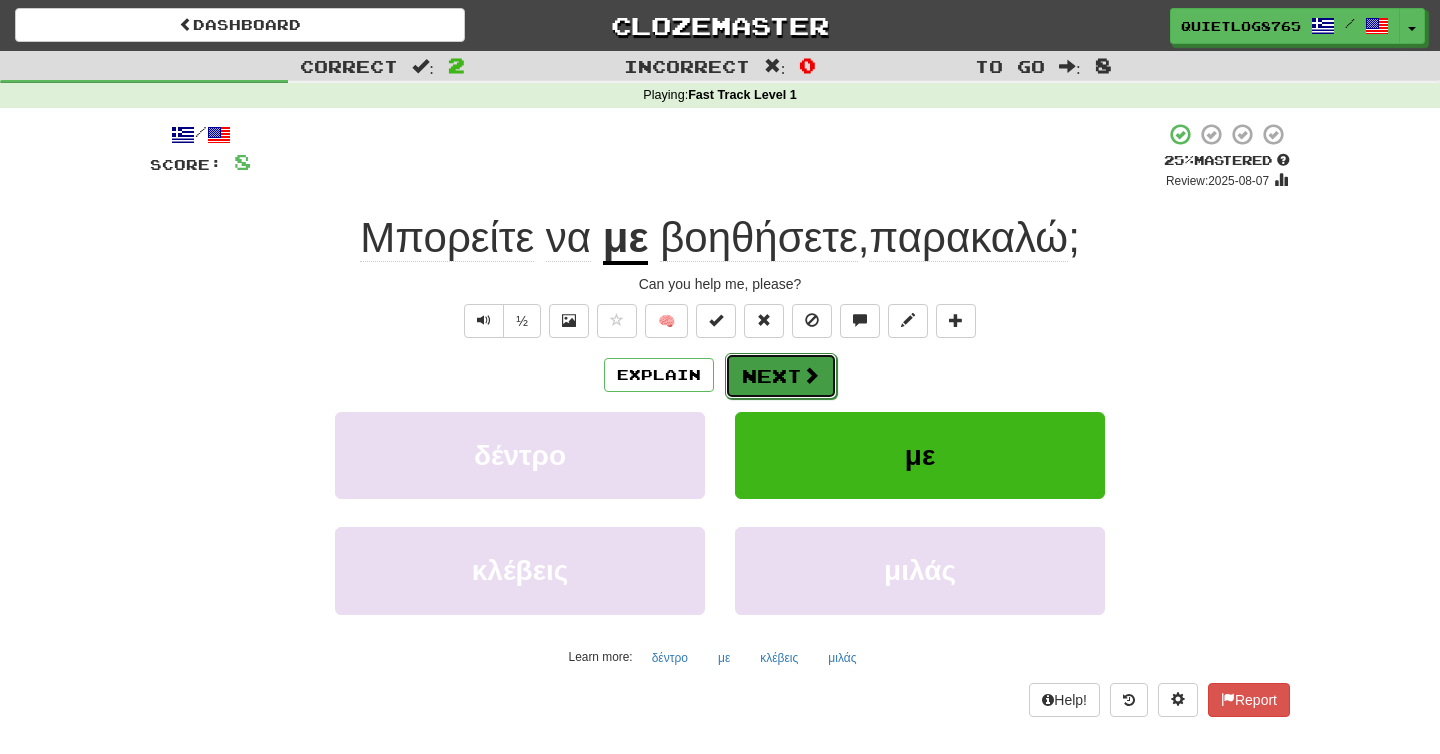 click on "Next" at bounding box center [781, 376] 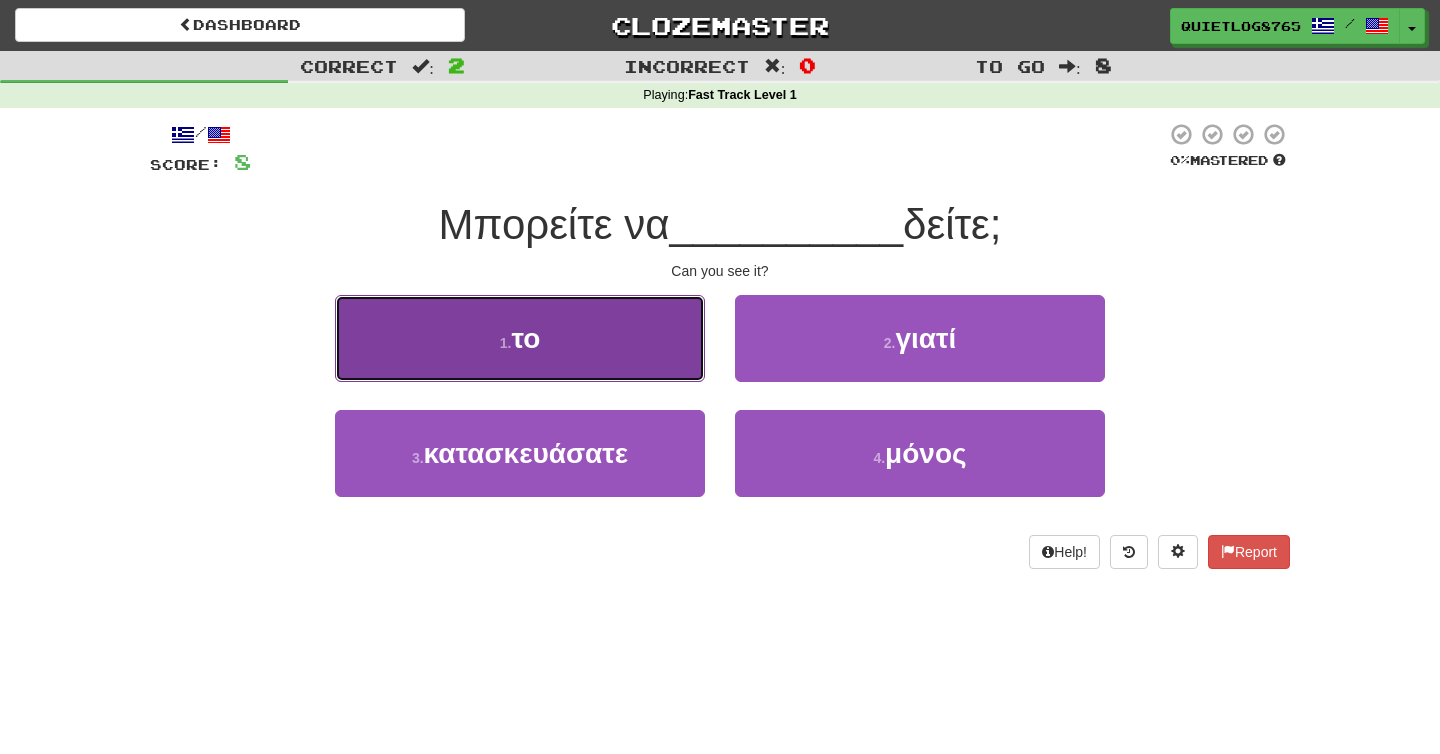 click on "1 .  το" at bounding box center (520, 338) 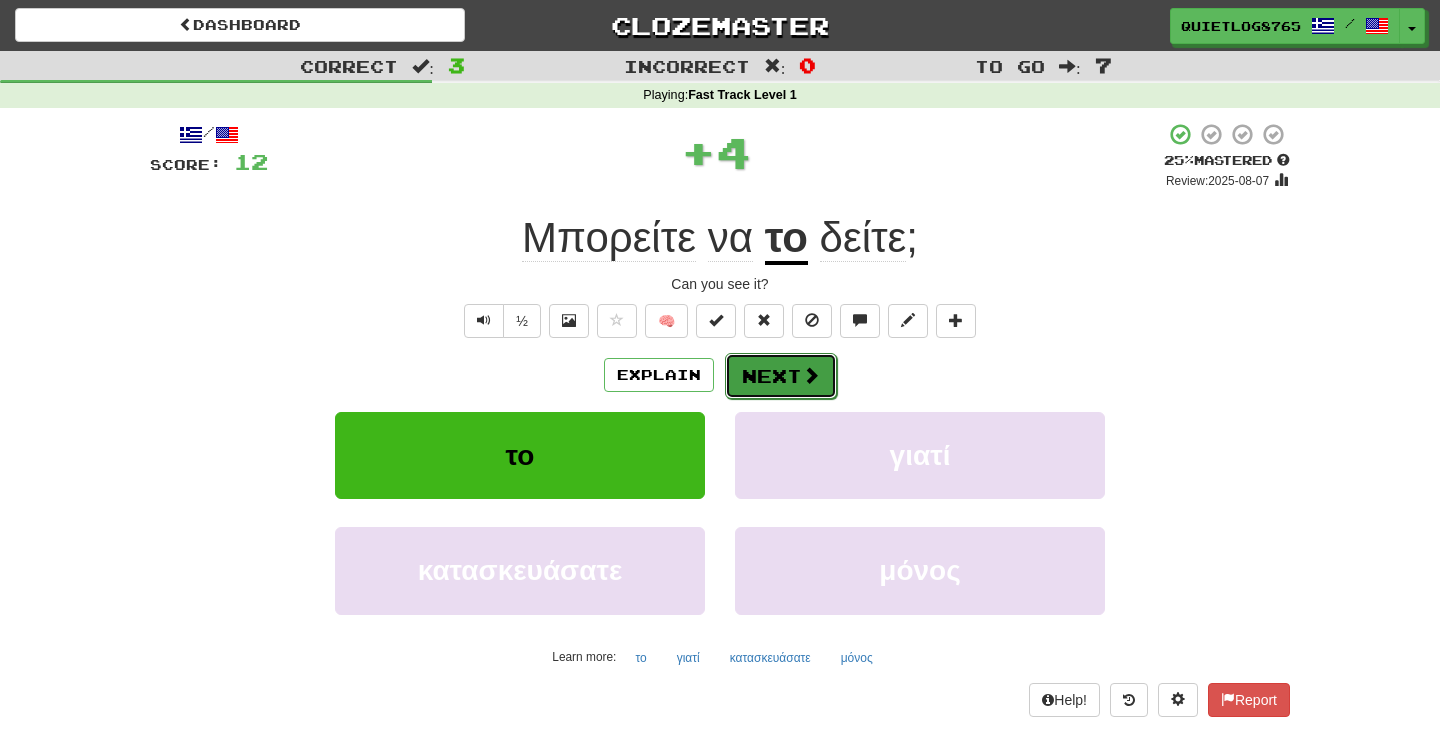 click on "Next" at bounding box center [781, 376] 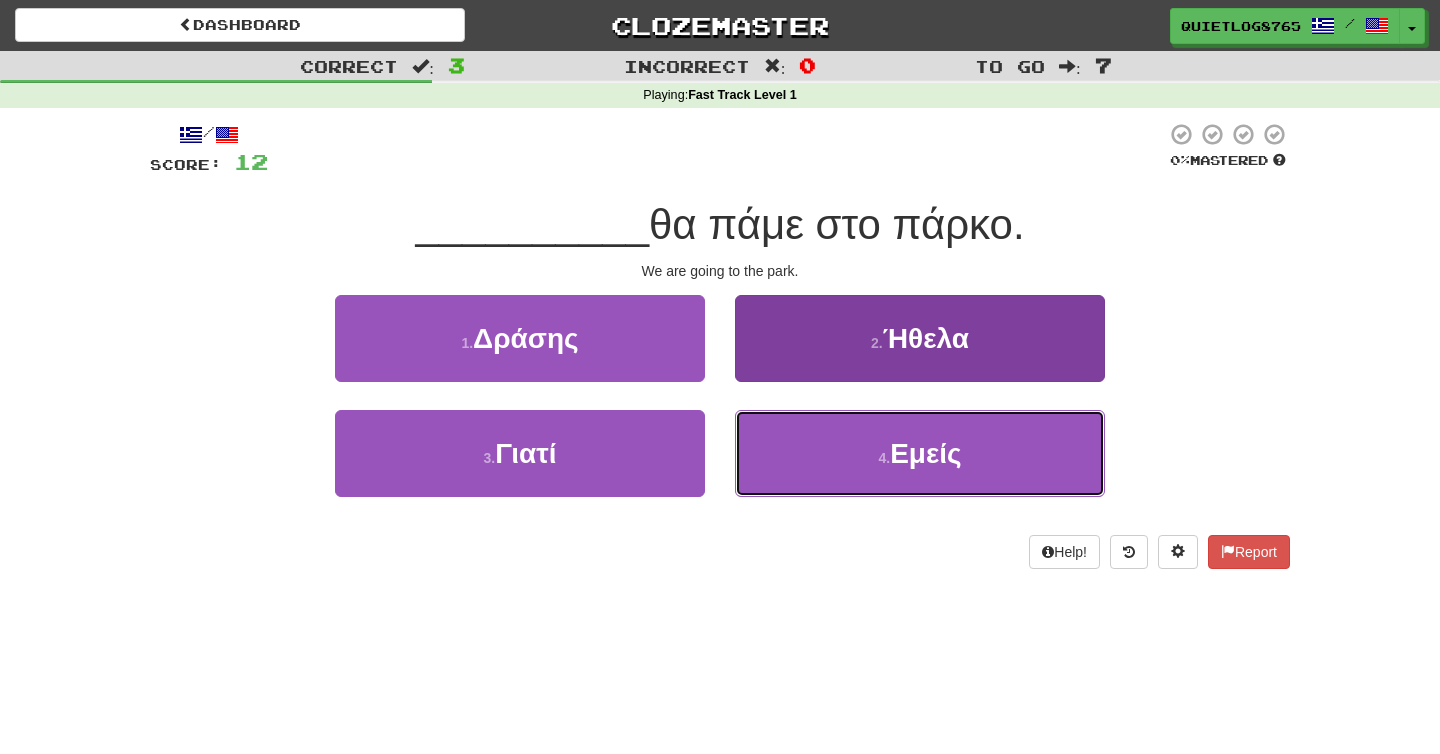 click on "4 .  Εμείς" at bounding box center [920, 453] 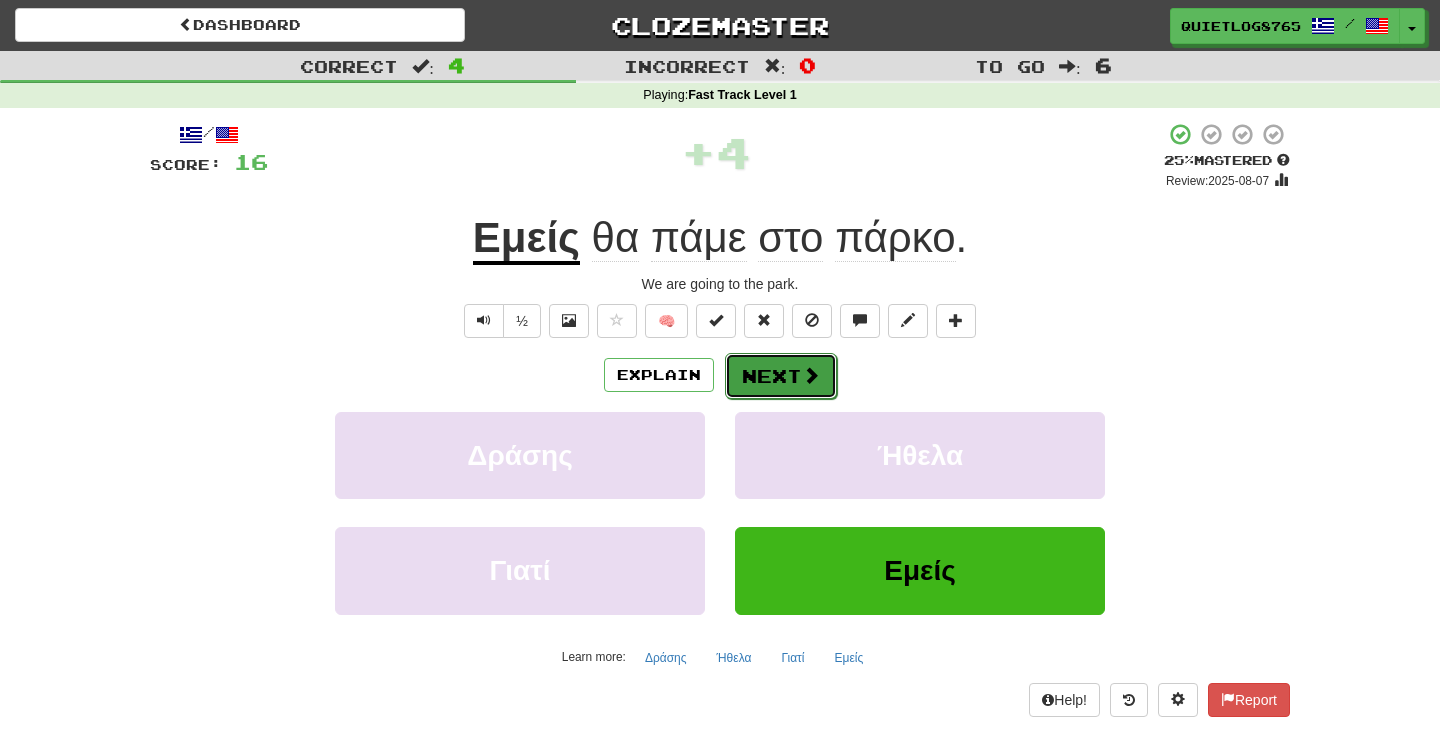 click on "Next" at bounding box center [781, 376] 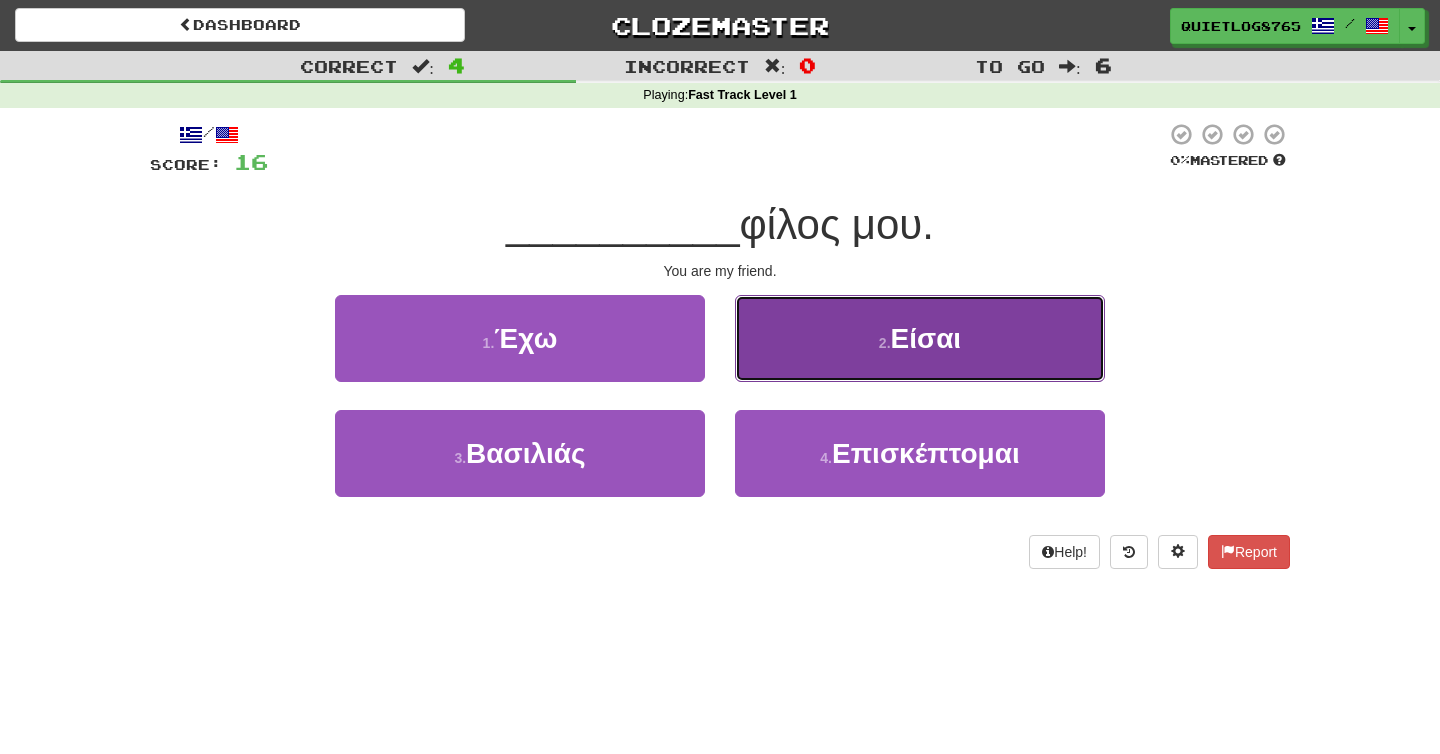 click on "2 .  Είσαι" at bounding box center (920, 338) 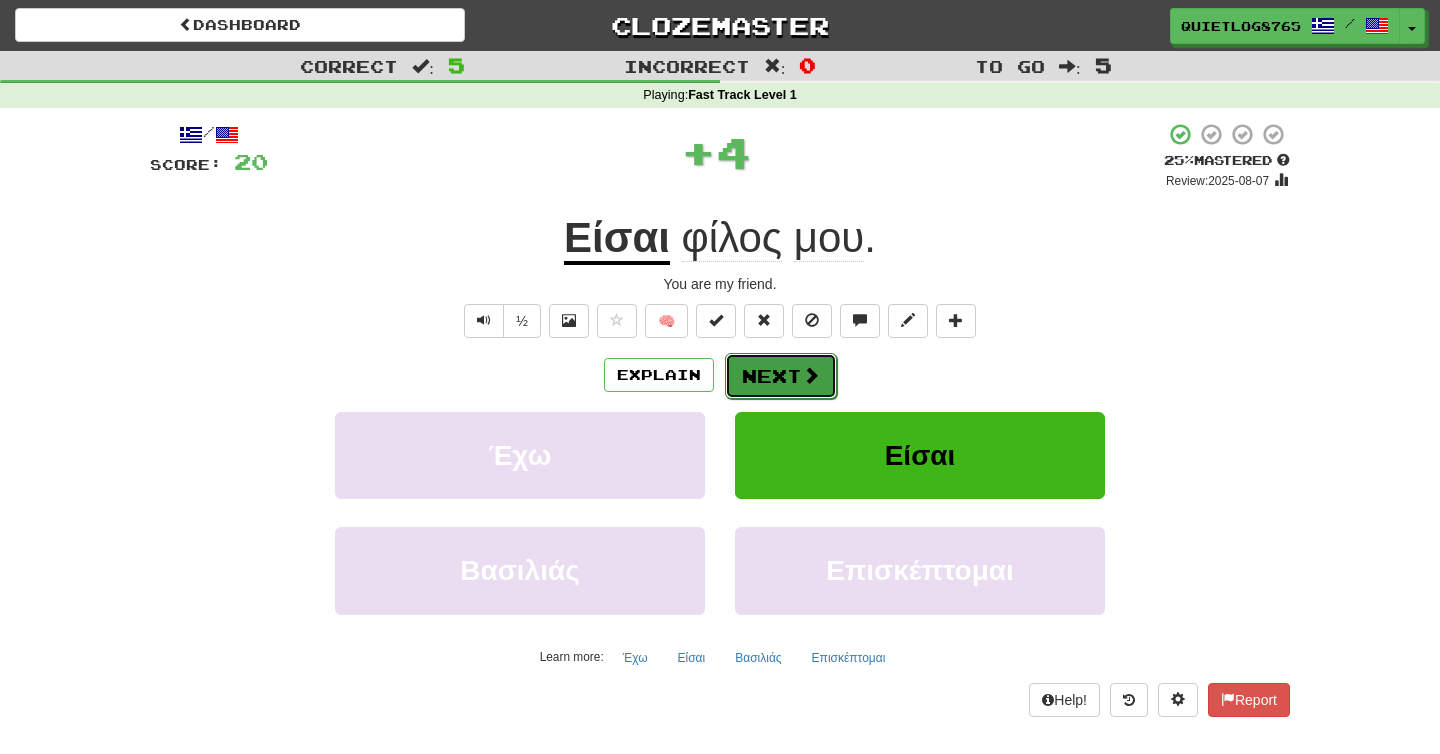 click on "Next" at bounding box center [781, 376] 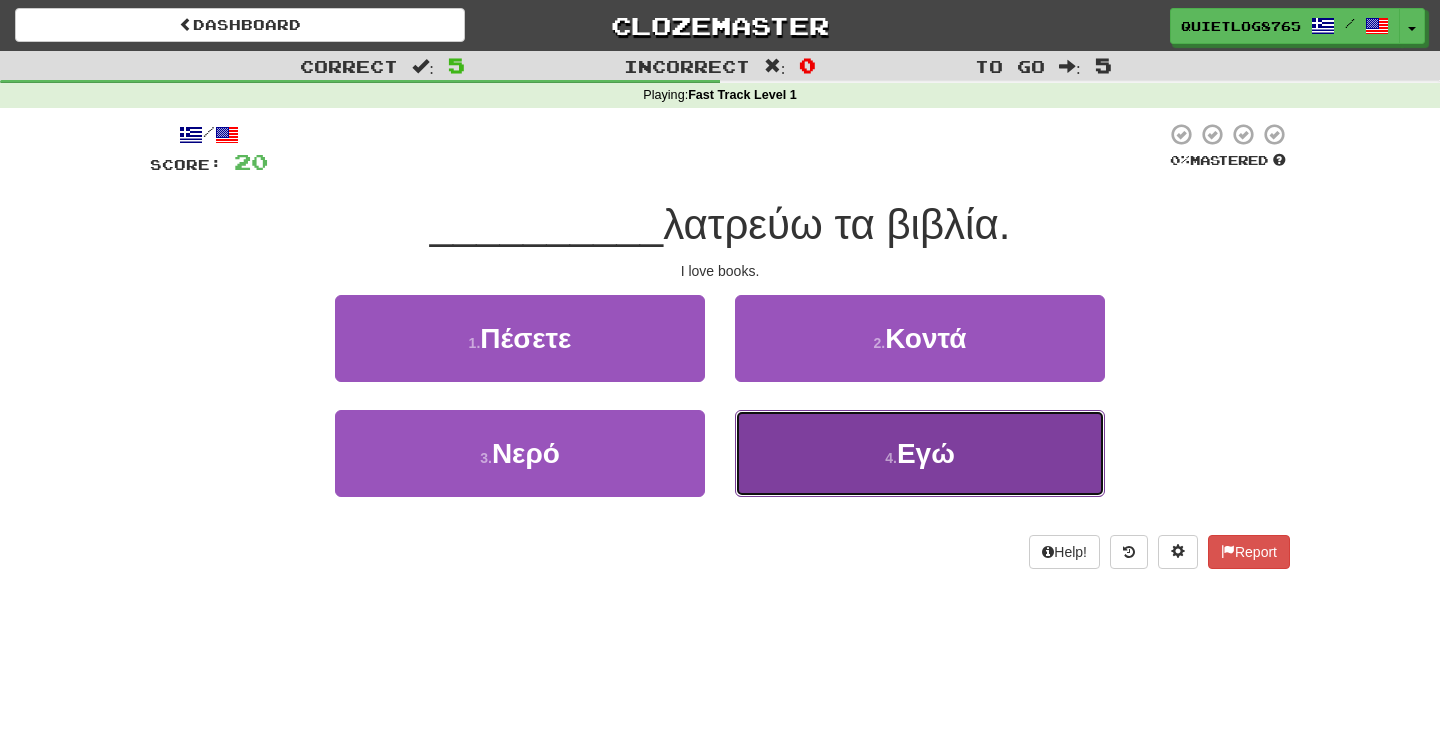 click on "4 .  Εγώ" at bounding box center [920, 453] 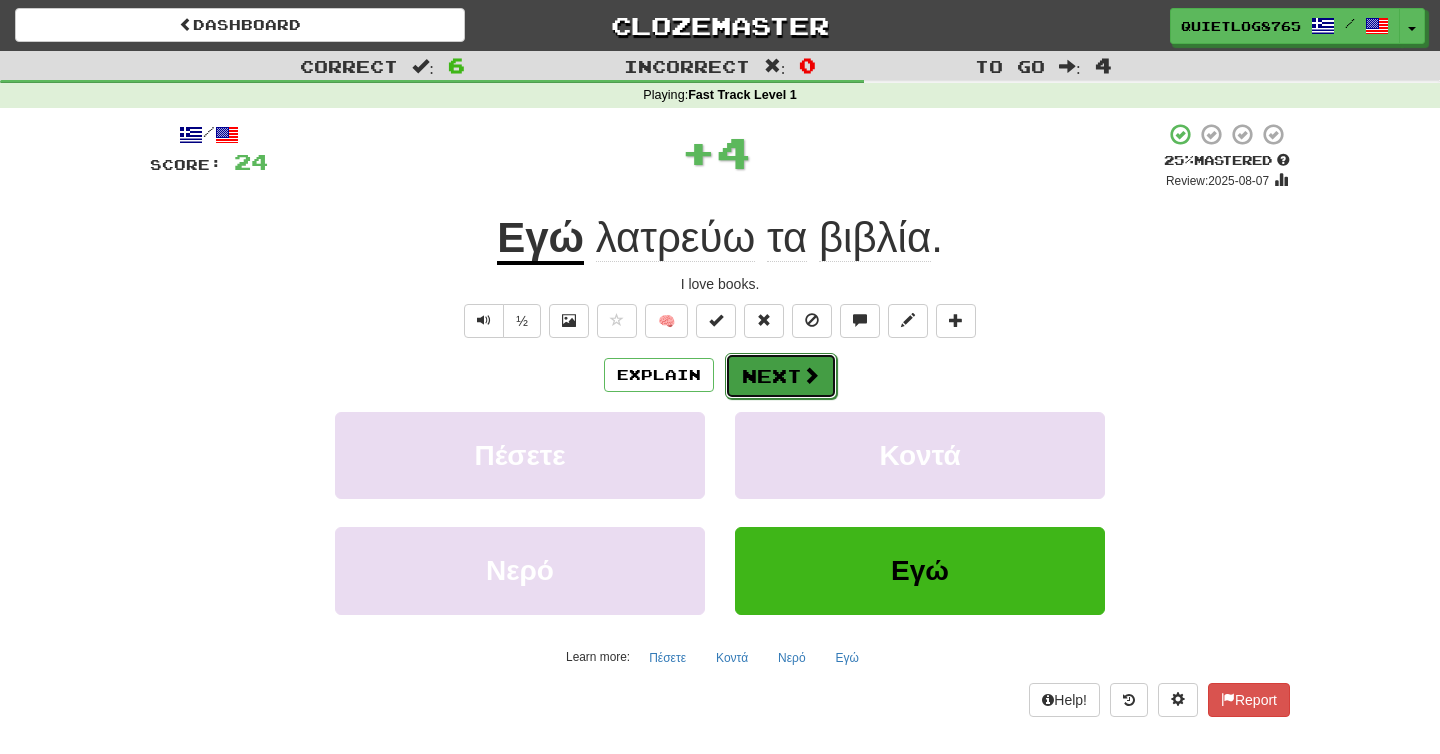 click on "Next" at bounding box center (781, 376) 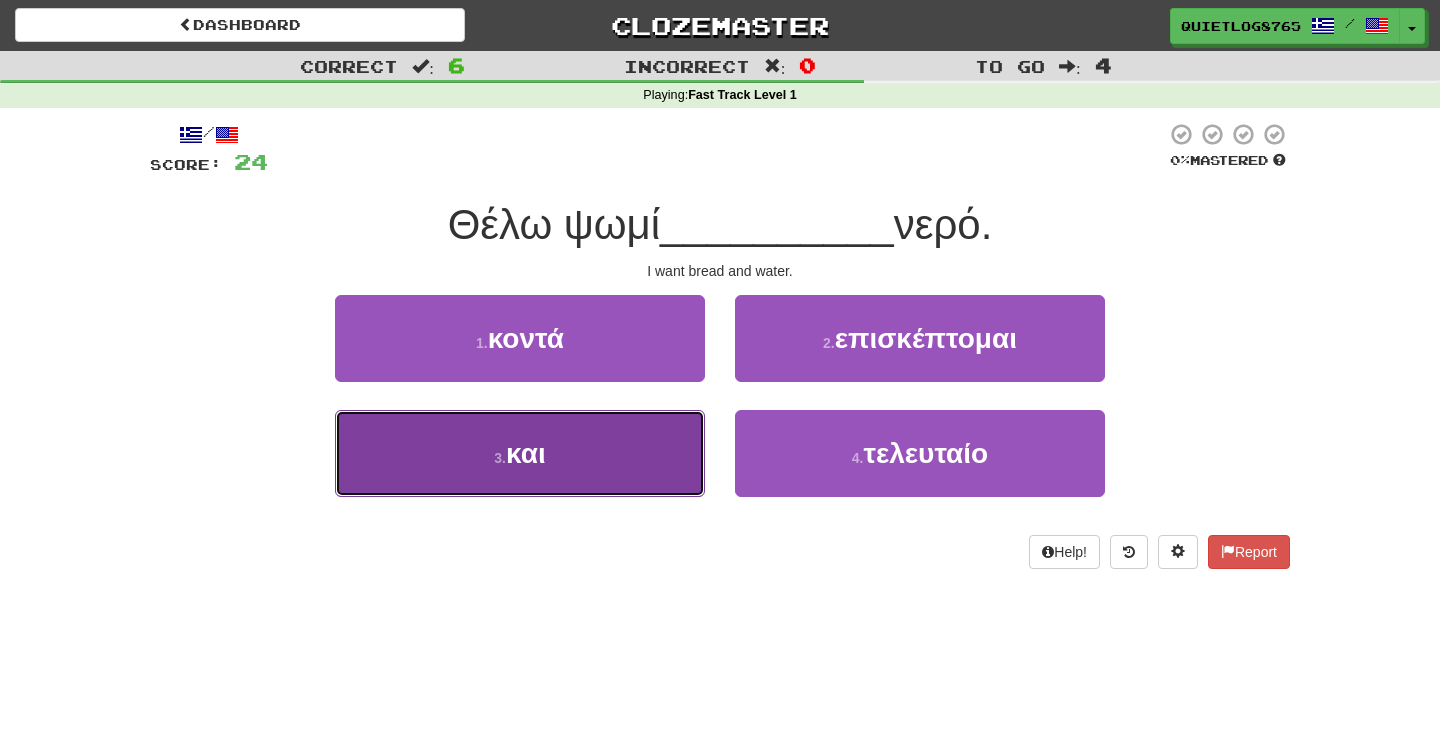 click on "3 .  και" at bounding box center (520, 453) 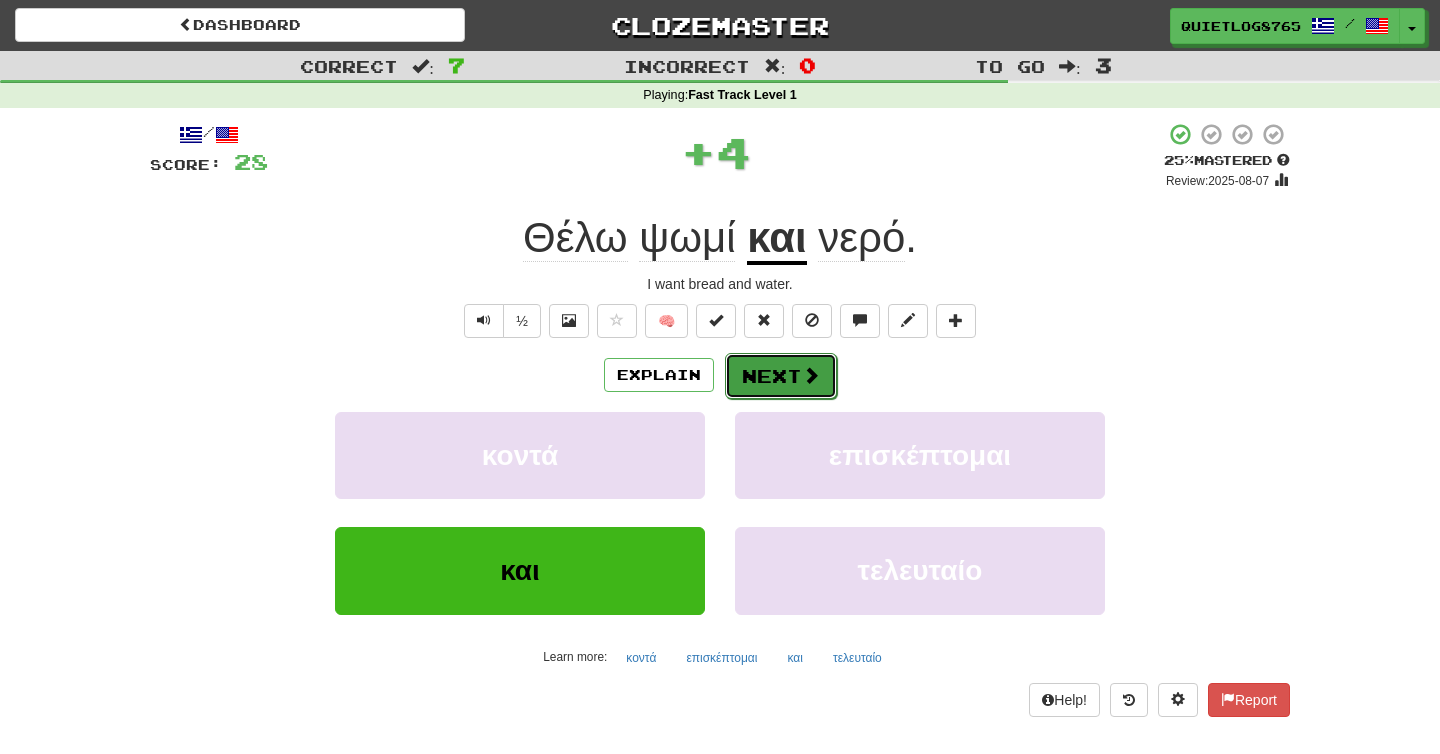 click at bounding box center [811, 375] 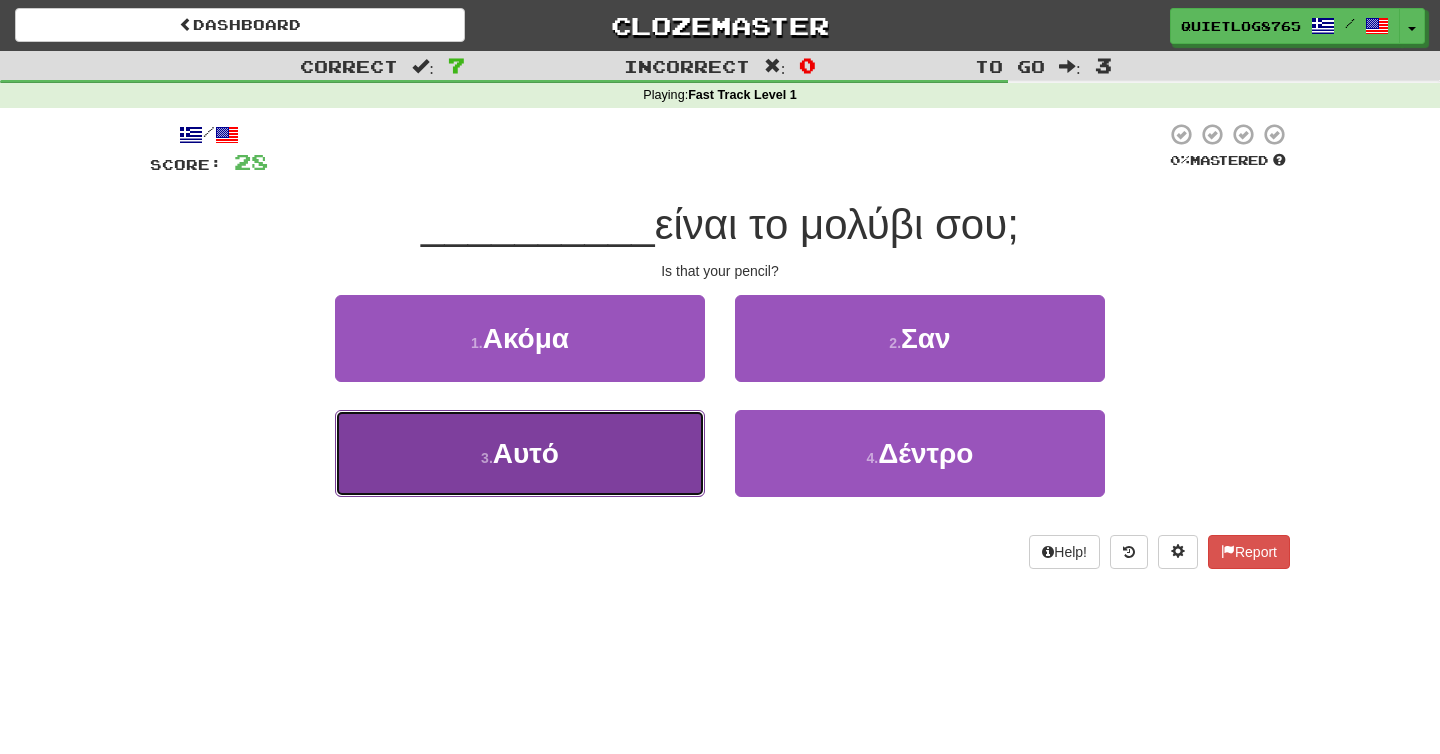 click on "3 .  Αυτό" at bounding box center (520, 453) 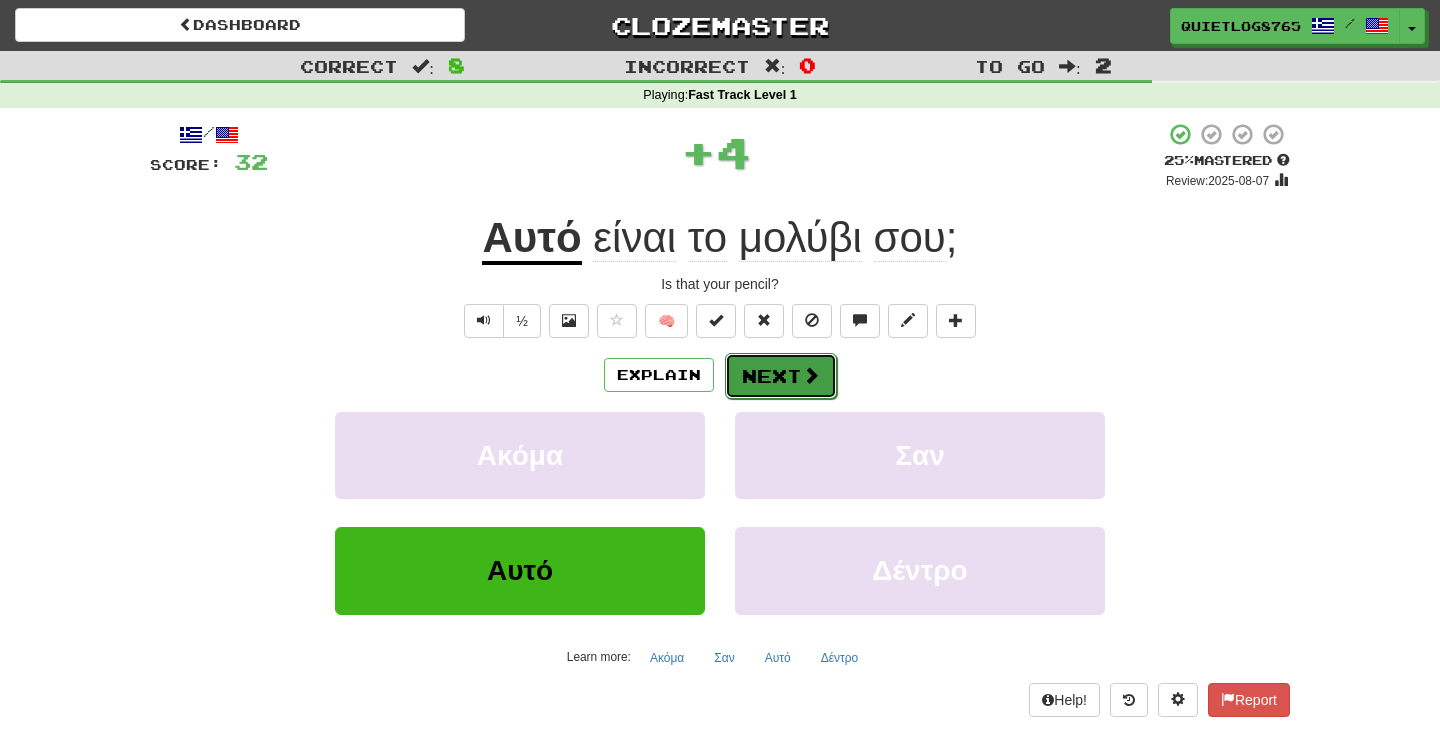 click on "Next" at bounding box center (781, 376) 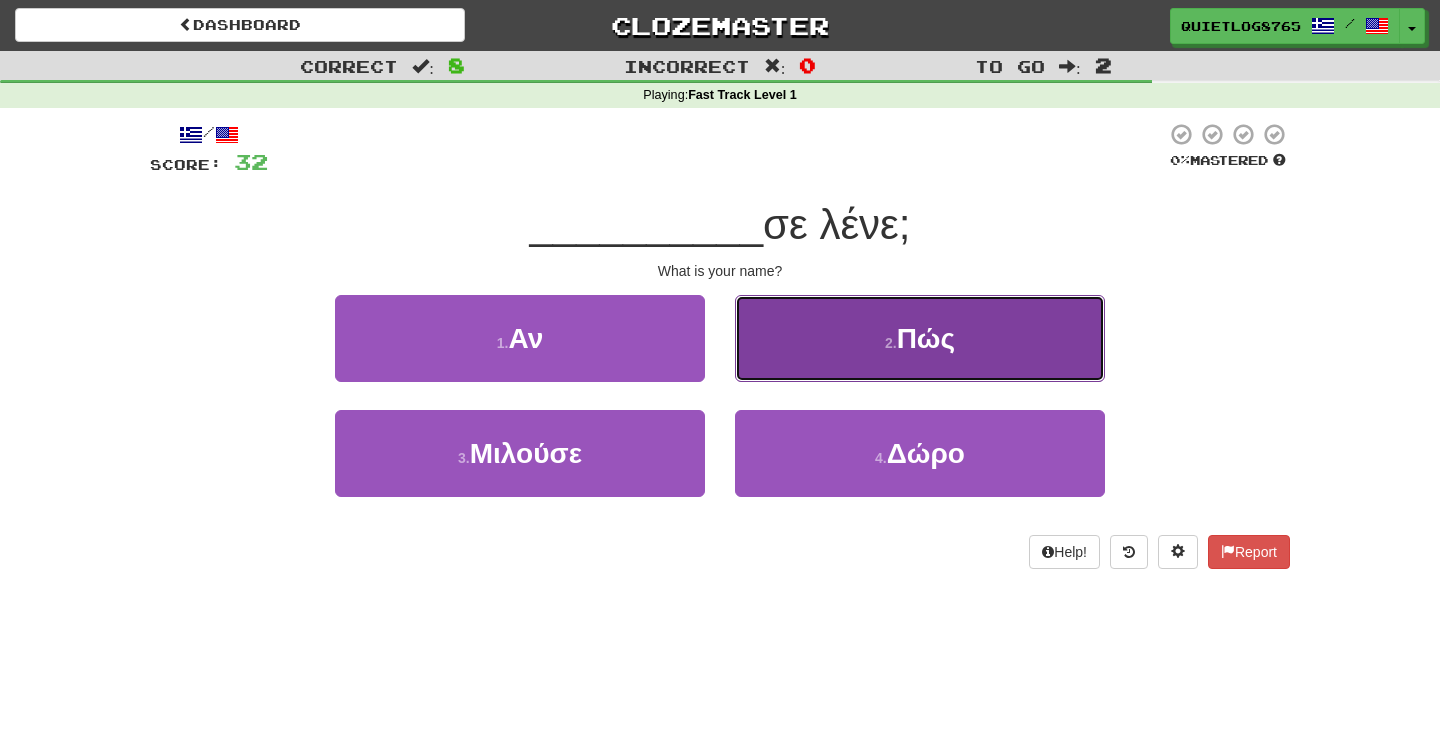 click on "2 .  Πώς" at bounding box center (920, 338) 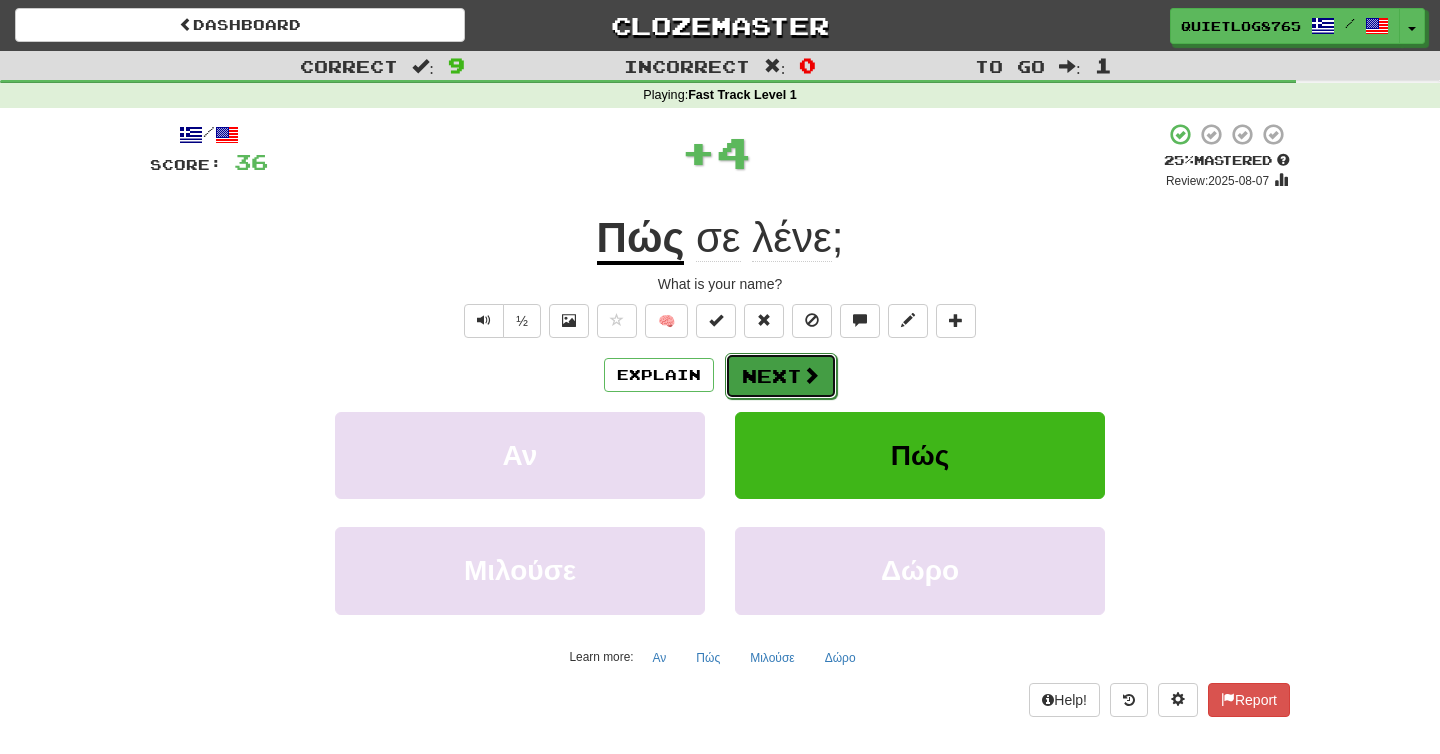 click on "Next" at bounding box center (781, 376) 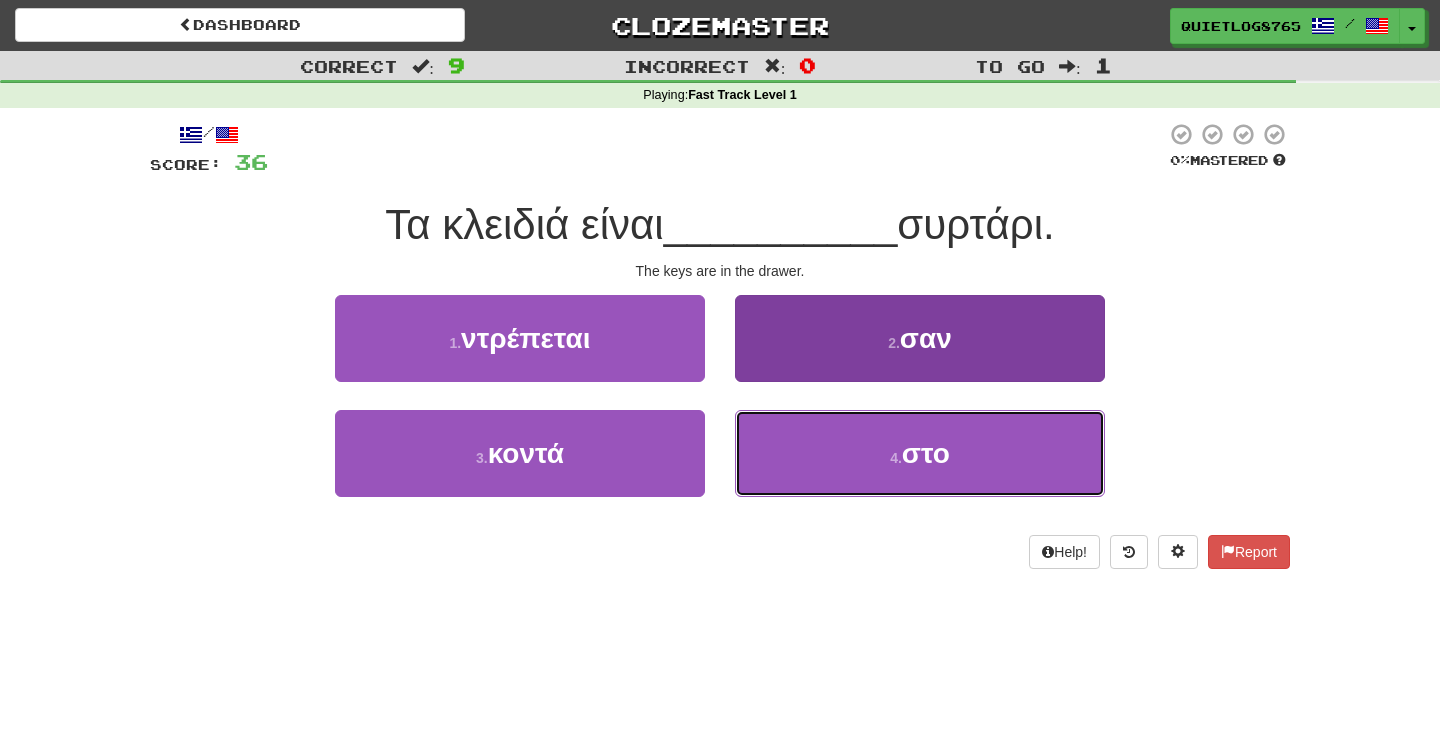 click on "4 .  στο" at bounding box center (920, 453) 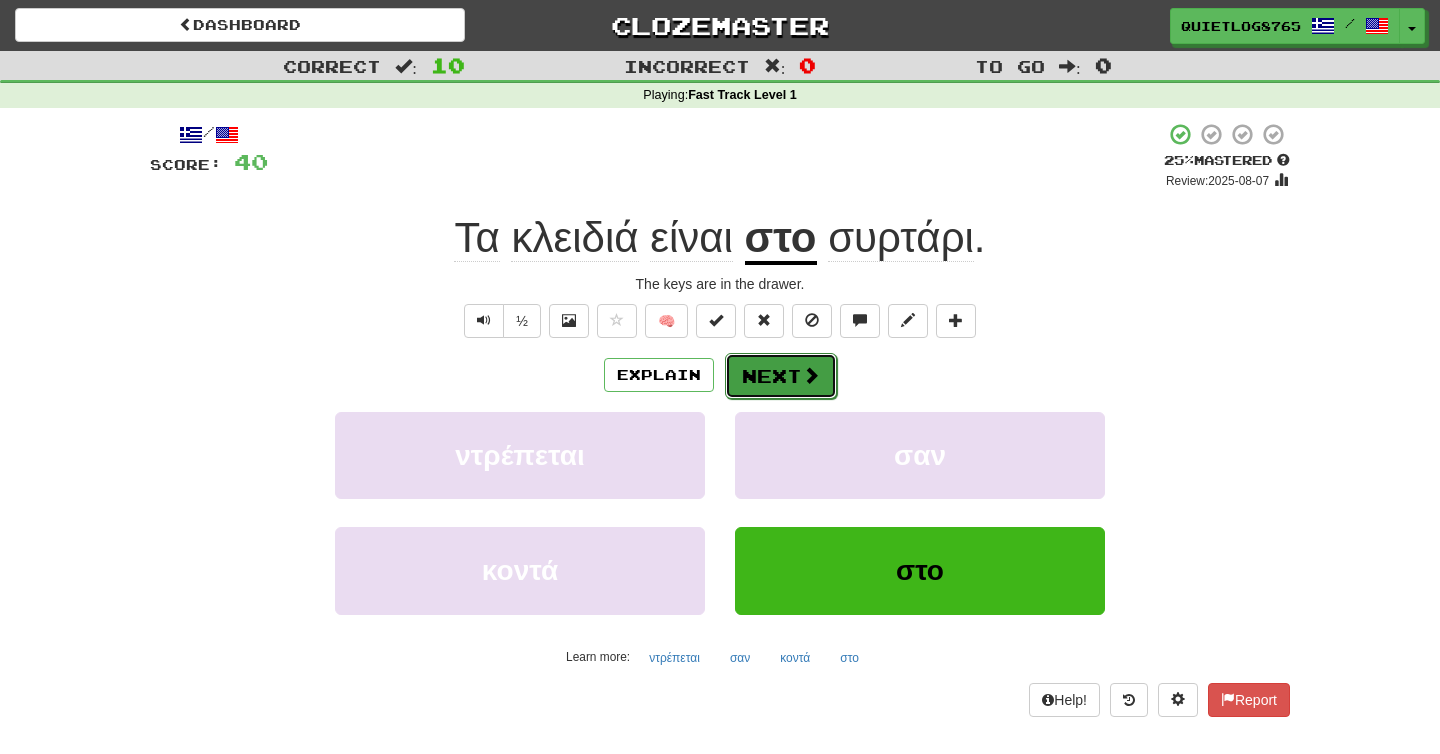 click at bounding box center (811, 375) 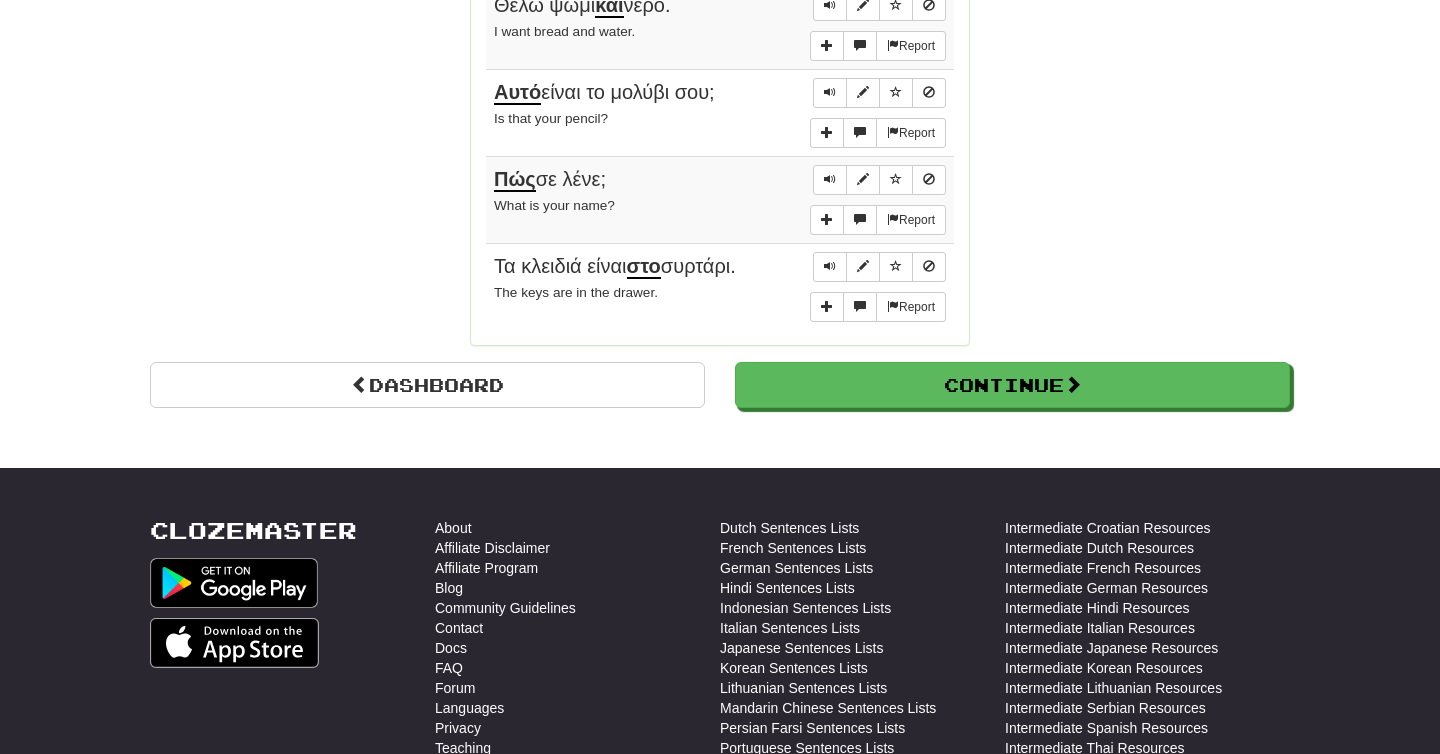 scroll, scrollTop: 1532, scrollLeft: 0, axis: vertical 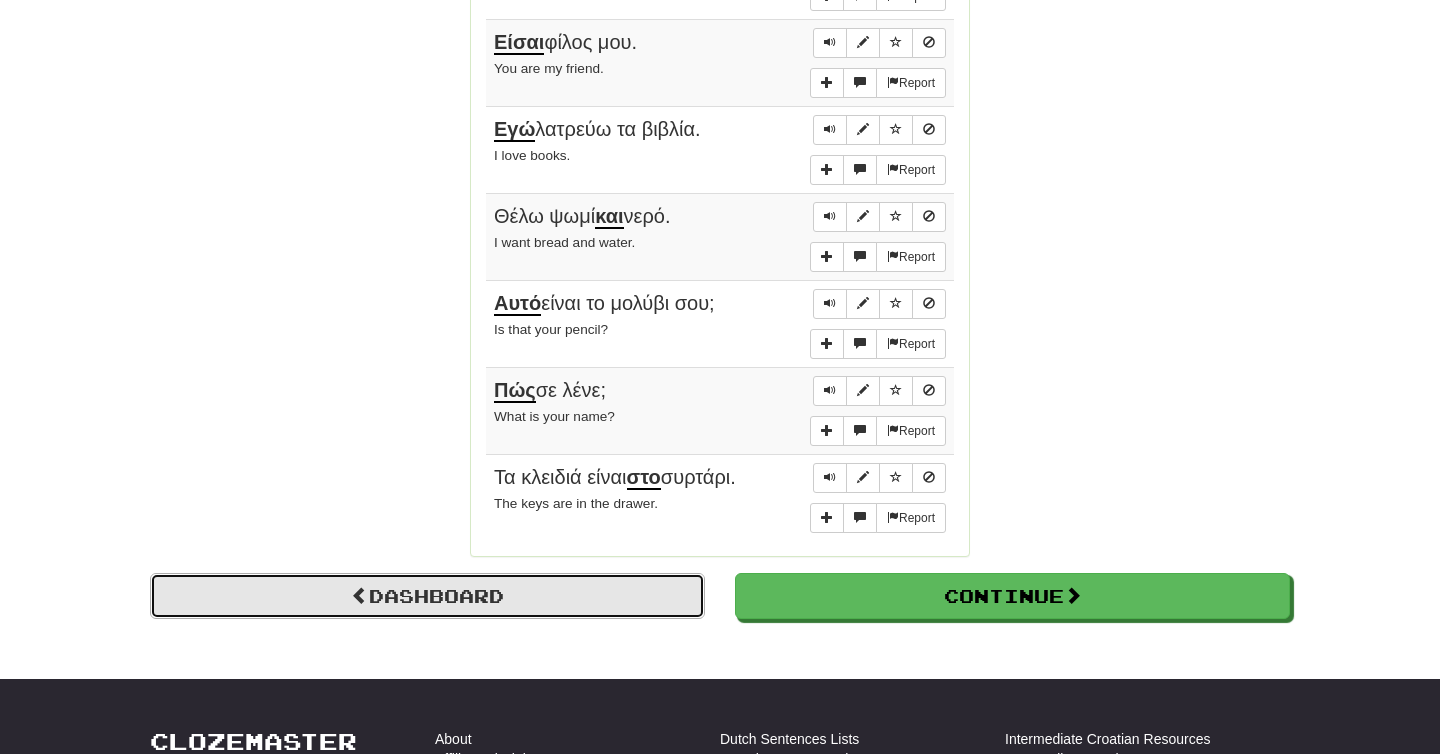 click on "Dashboard" at bounding box center [427, 596] 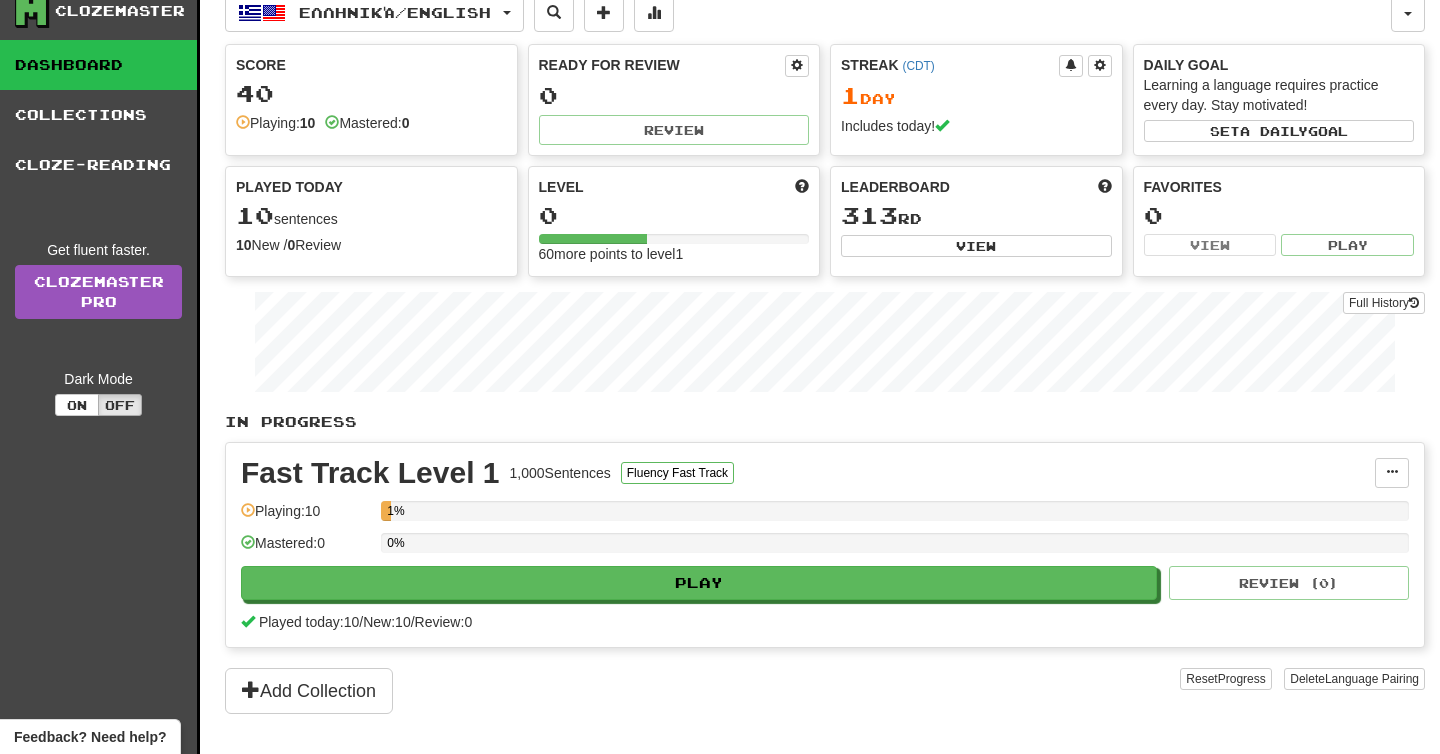 scroll, scrollTop: 0, scrollLeft: 0, axis: both 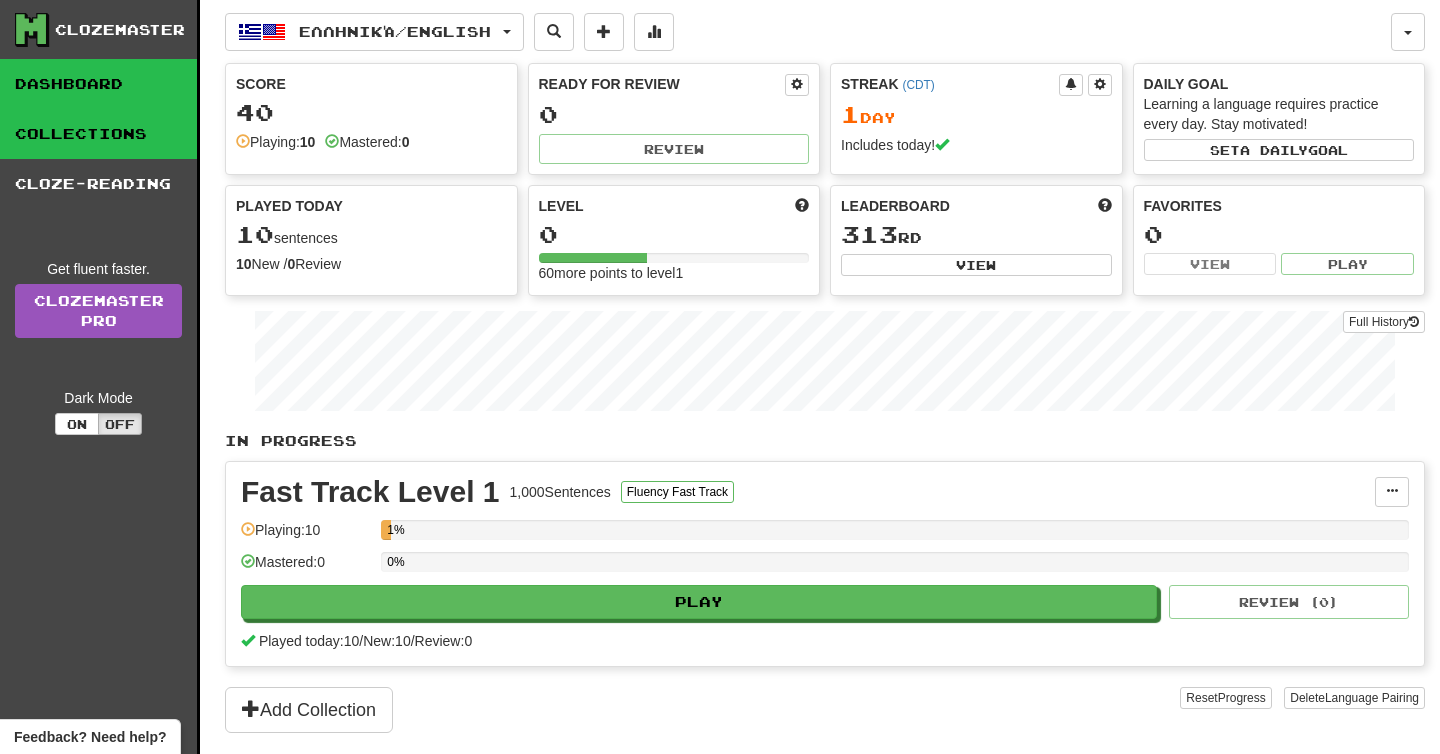 click on "Collections" at bounding box center (98, 134) 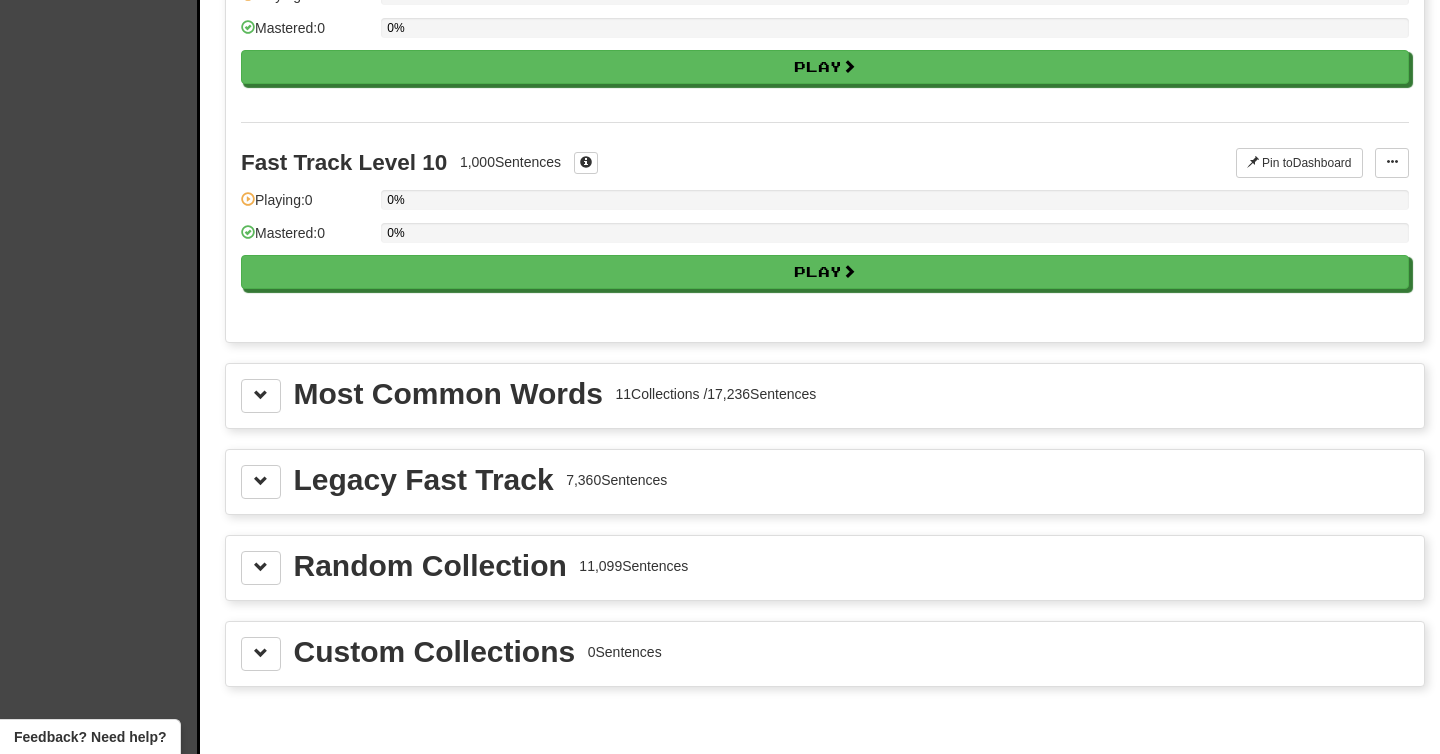 scroll, scrollTop: 1912, scrollLeft: 0, axis: vertical 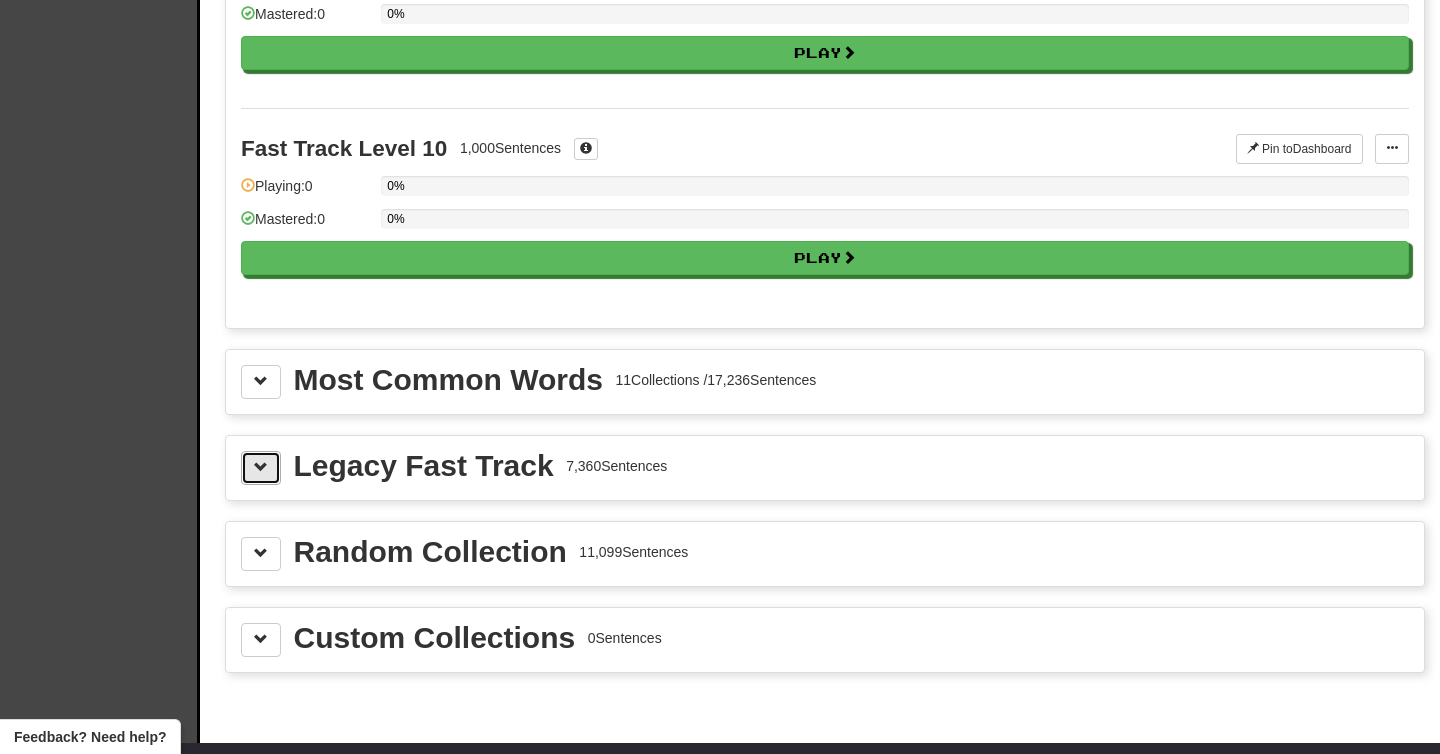 click at bounding box center (261, 468) 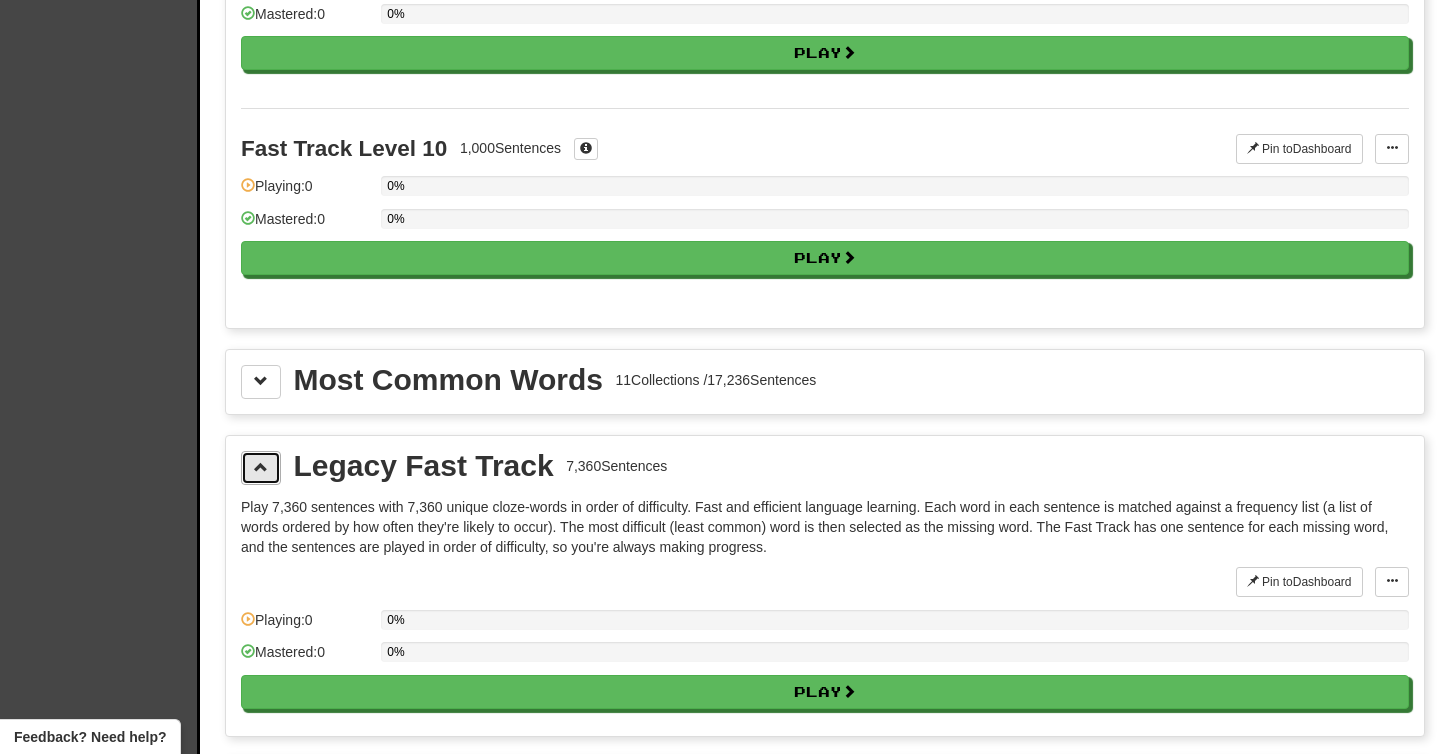 click at bounding box center (261, 467) 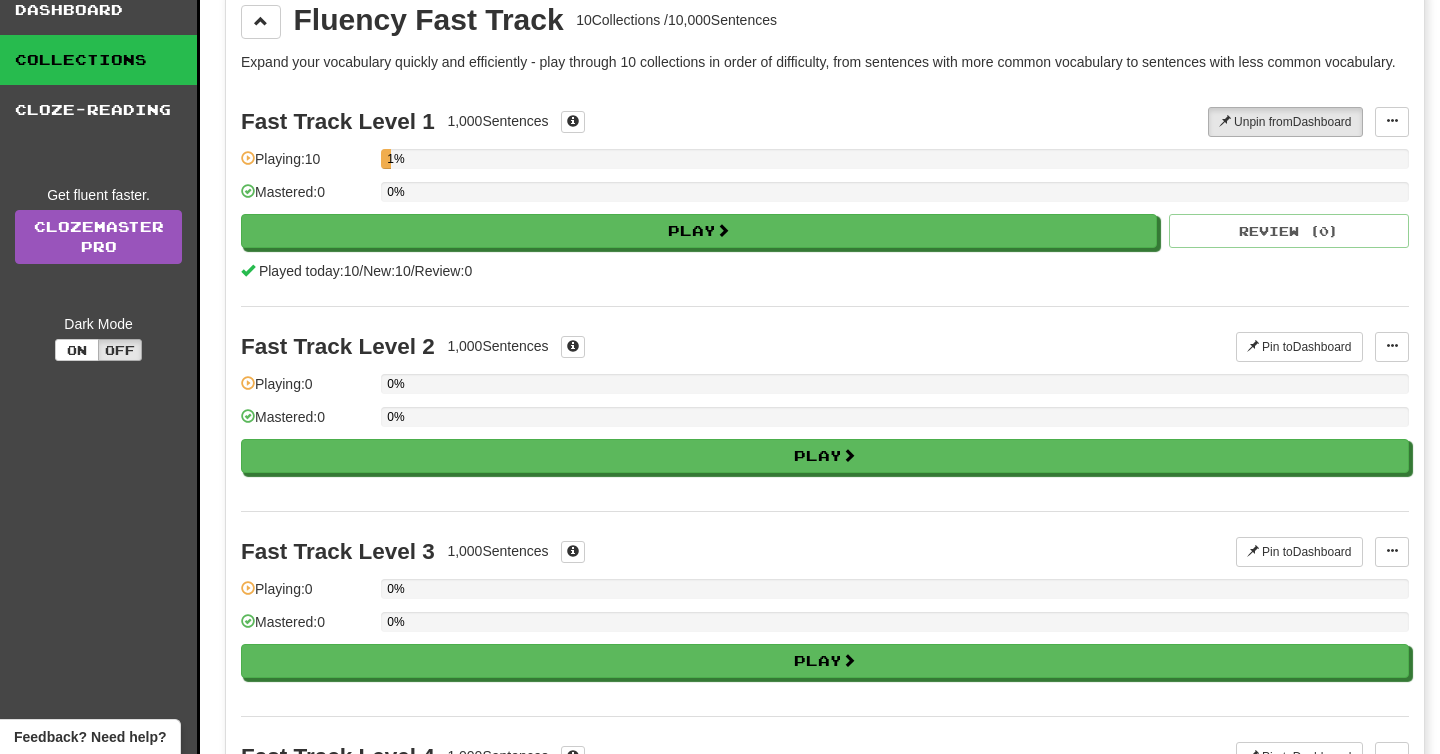 scroll, scrollTop: 0, scrollLeft: 0, axis: both 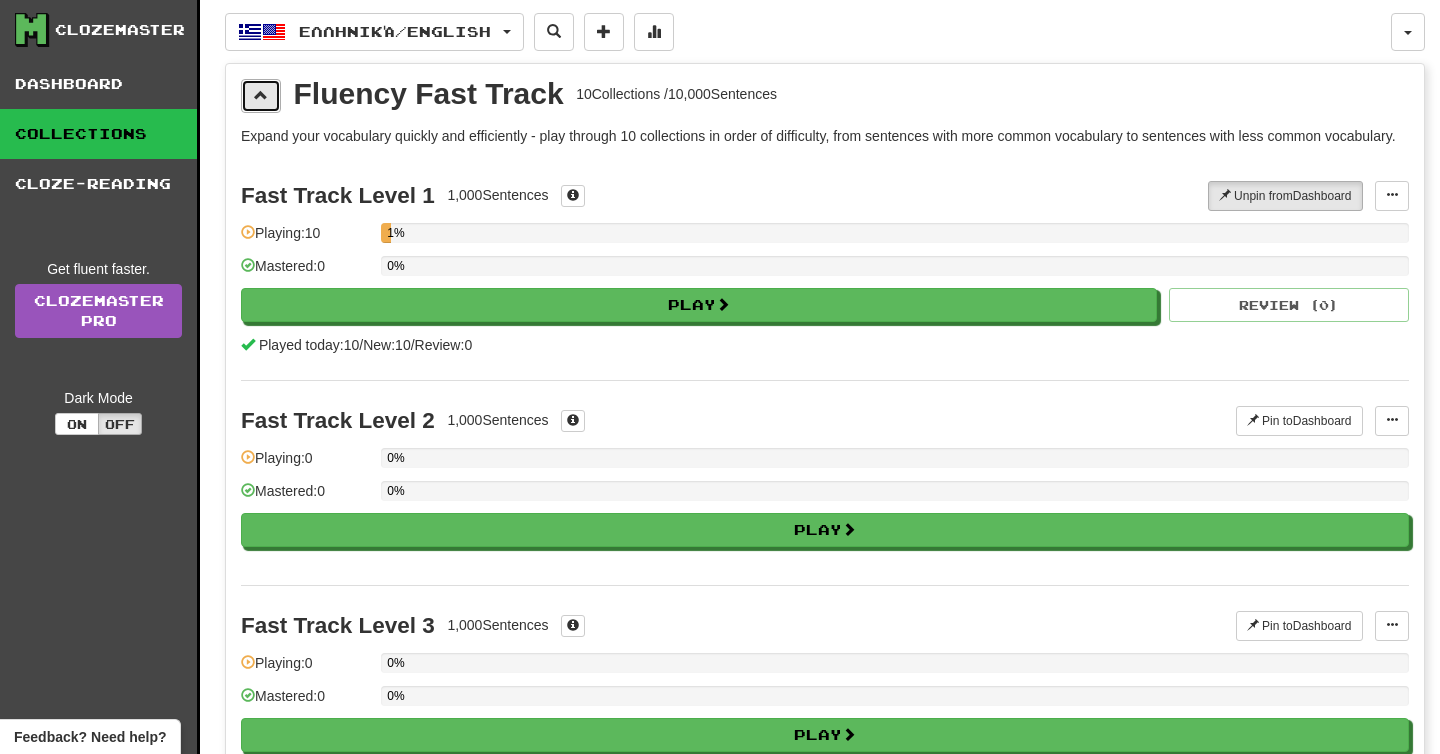 click at bounding box center [261, 95] 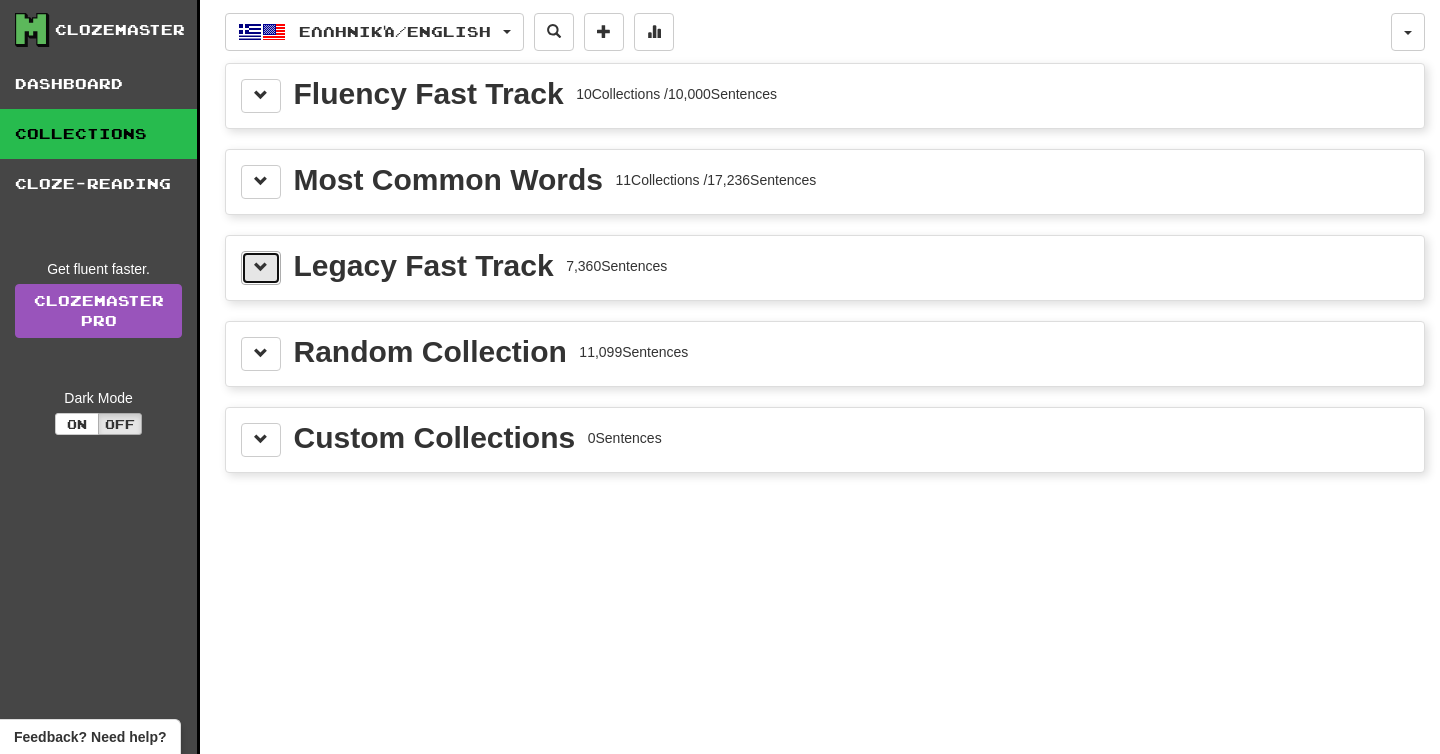 click at bounding box center (261, 267) 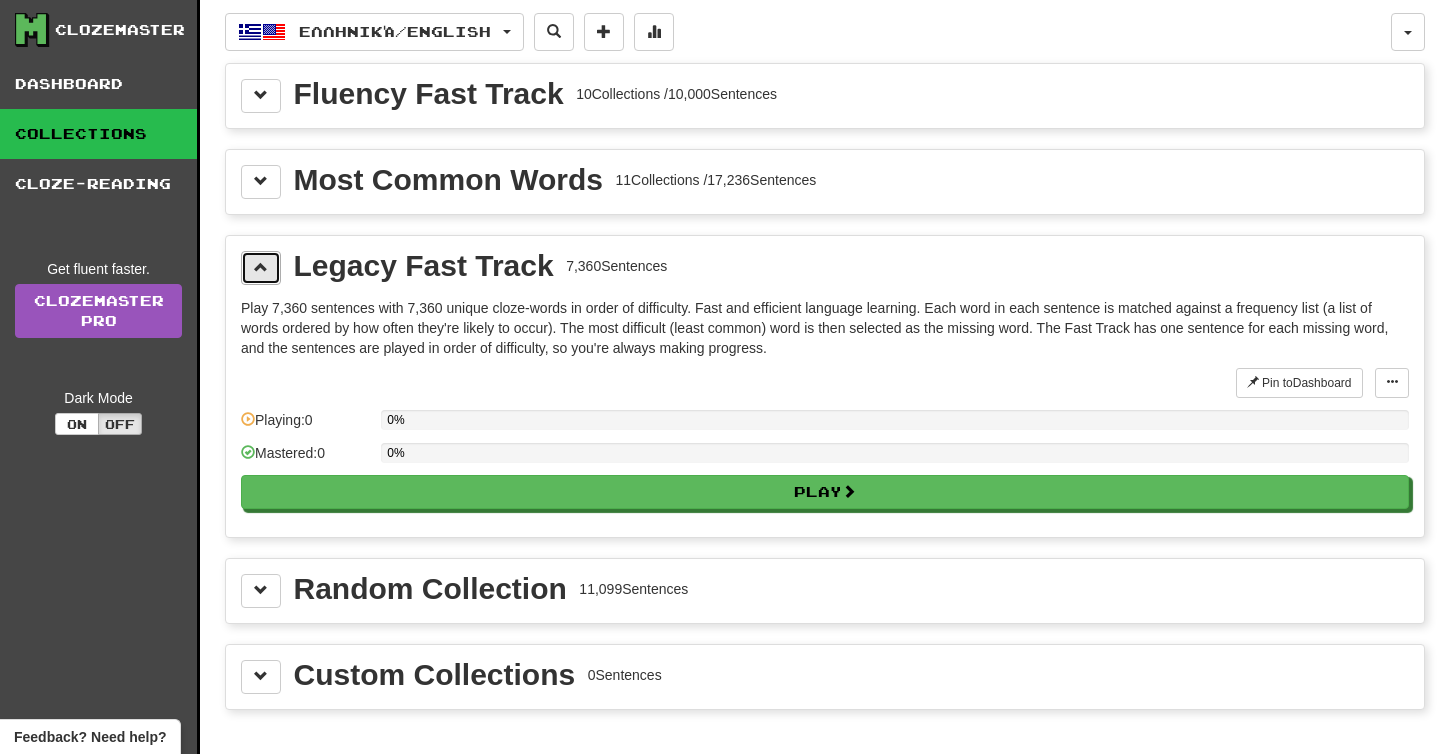 click at bounding box center [261, 267] 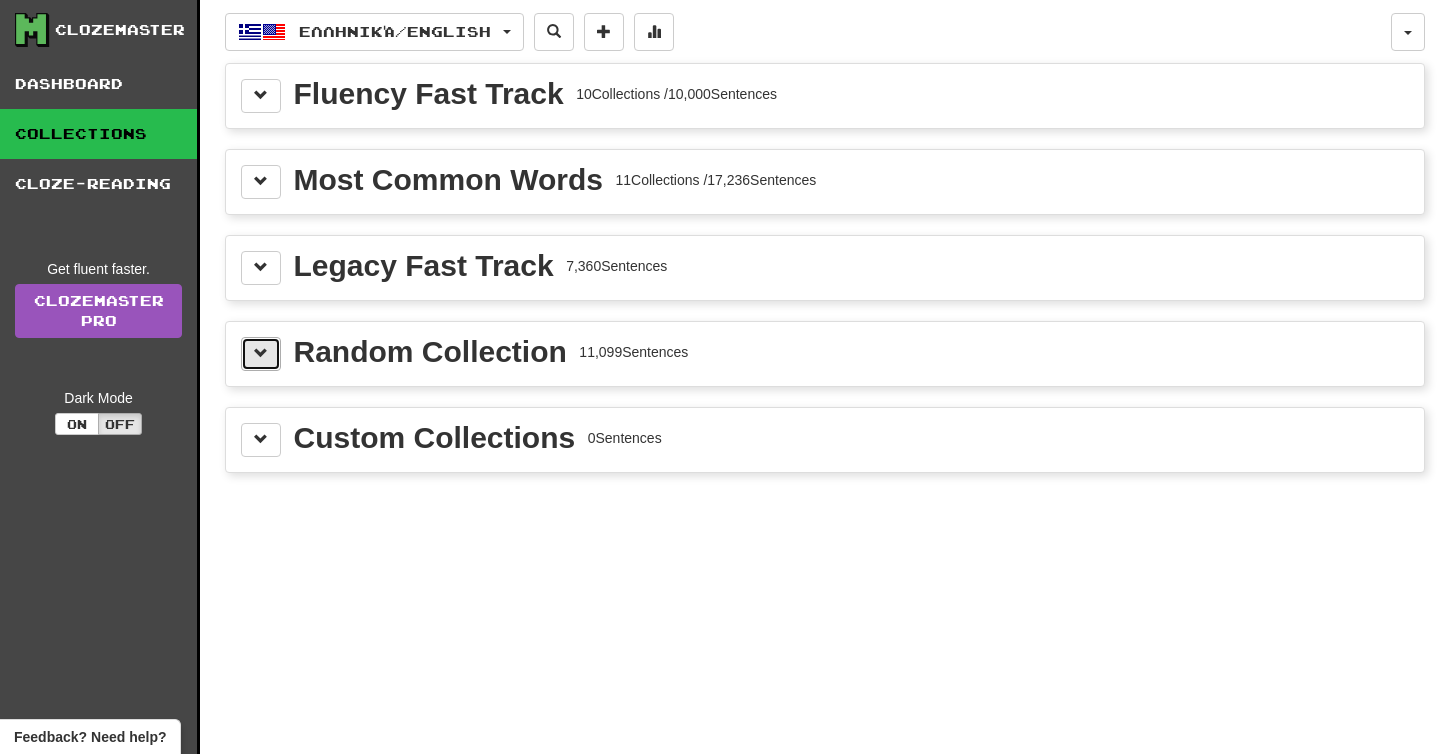 click at bounding box center [261, 353] 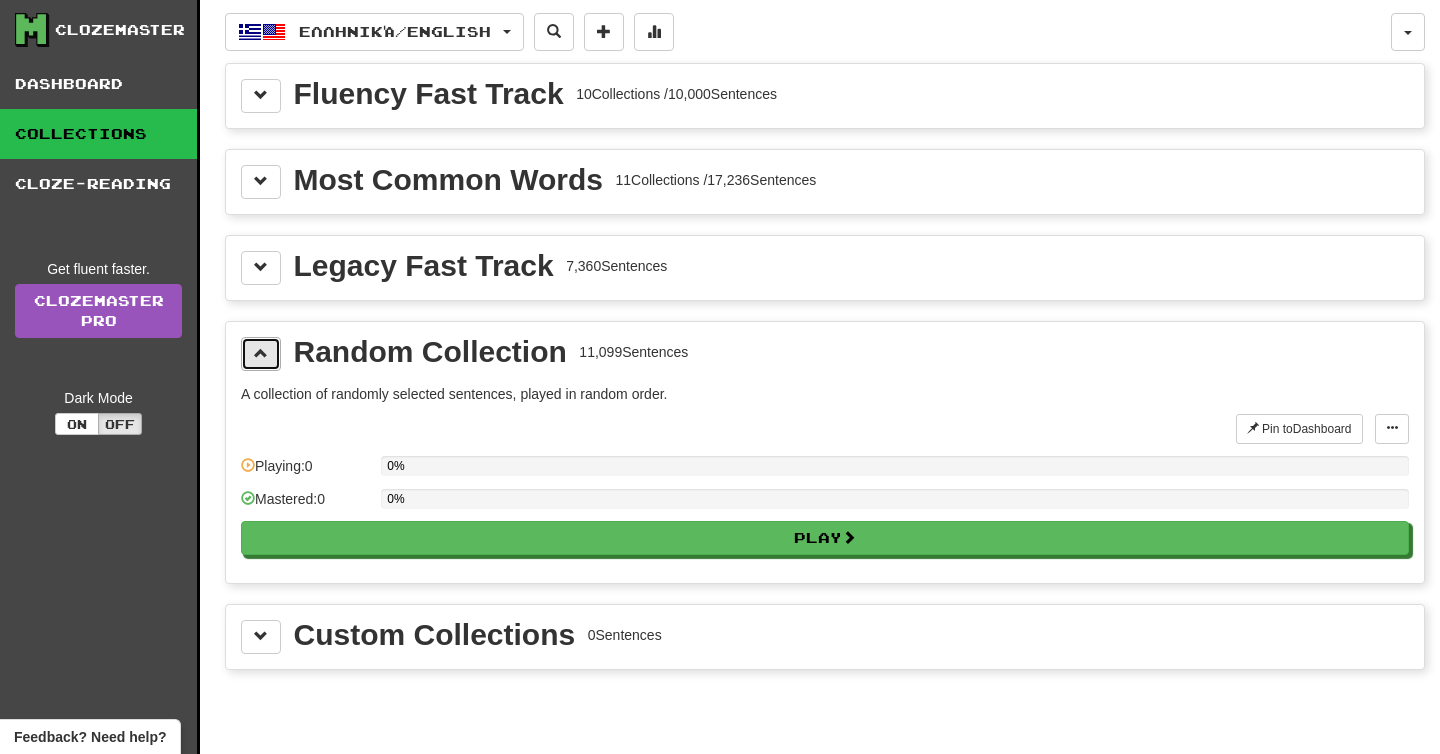 click at bounding box center [261, 353] 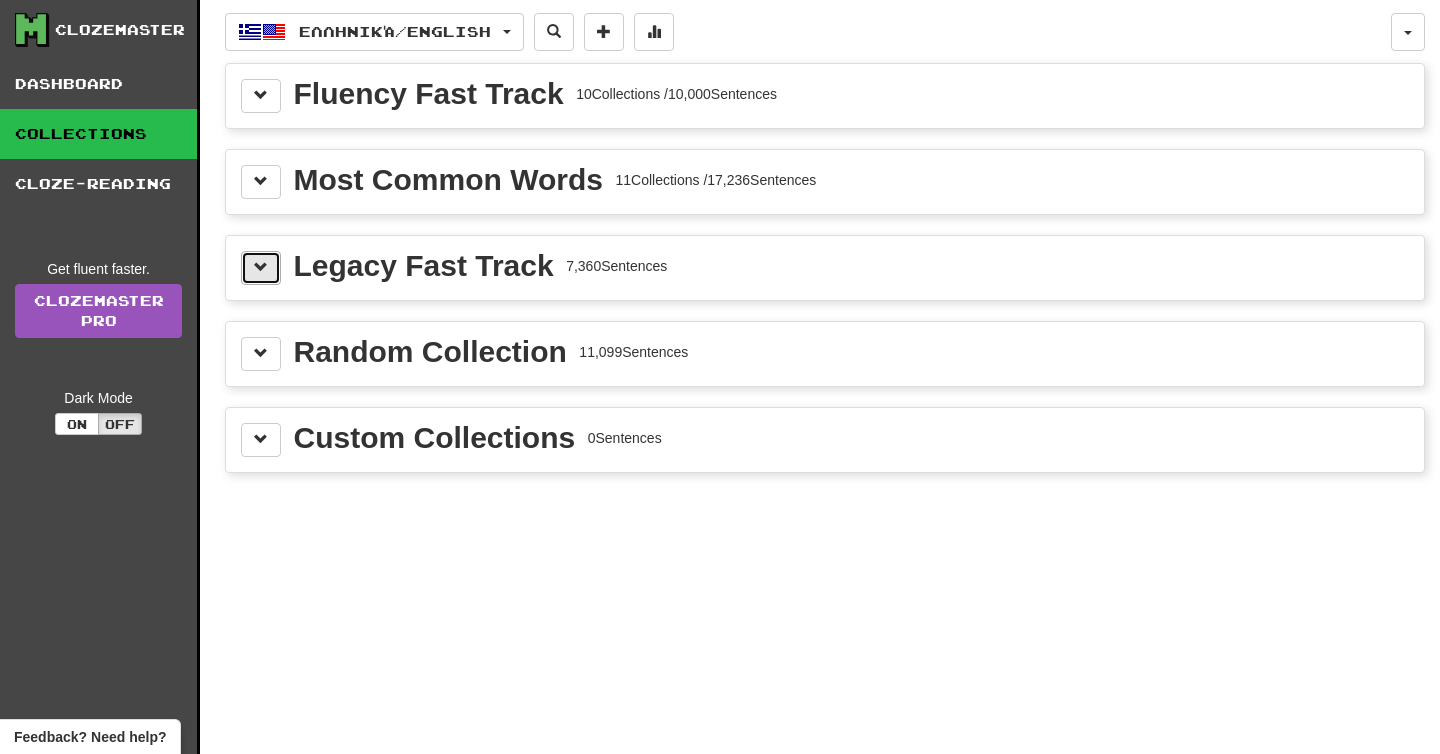click at bounding box center (261, 268) 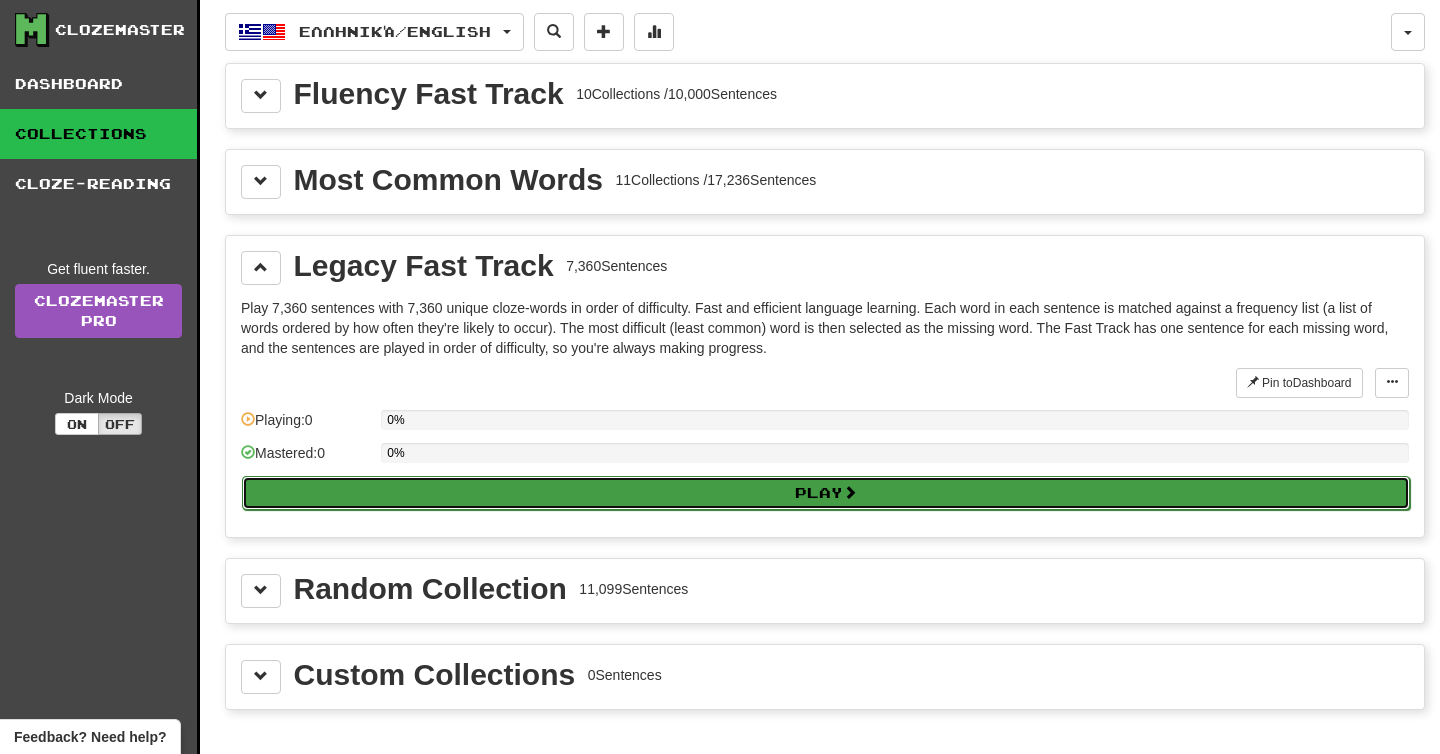 click on "Play" at bounding box center [826, 493] 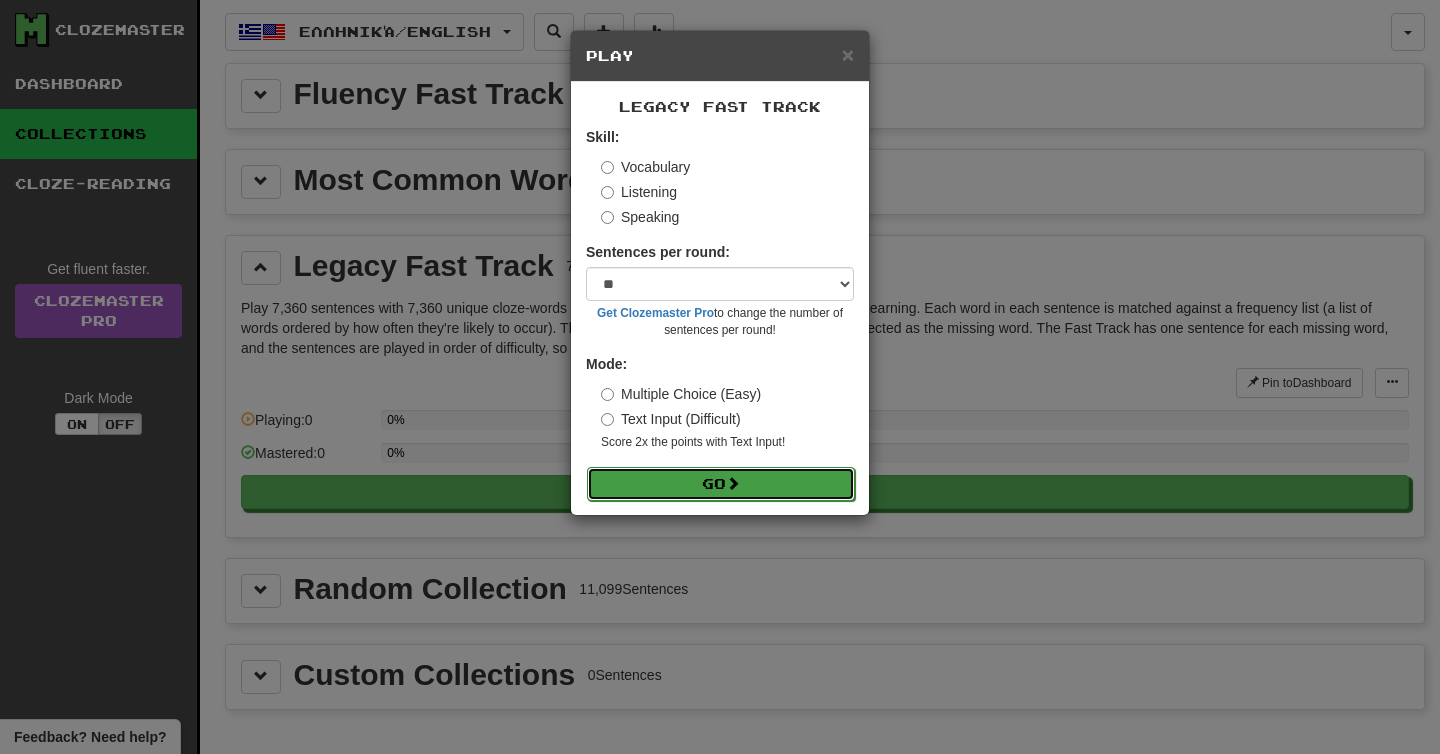 click on "Go" at bounding box center [721, 484] 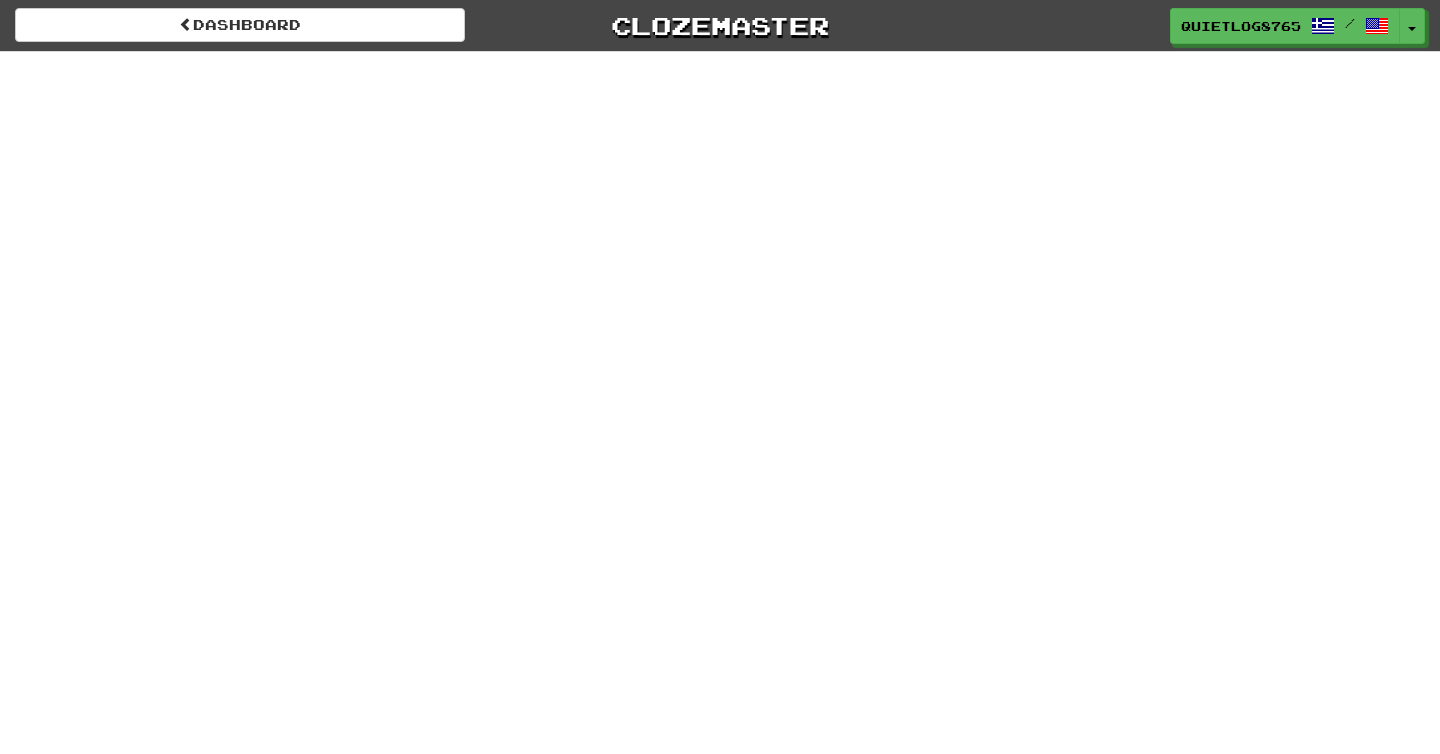 scroll, scrollTop: 0, scrollLeft: 0, axis: both 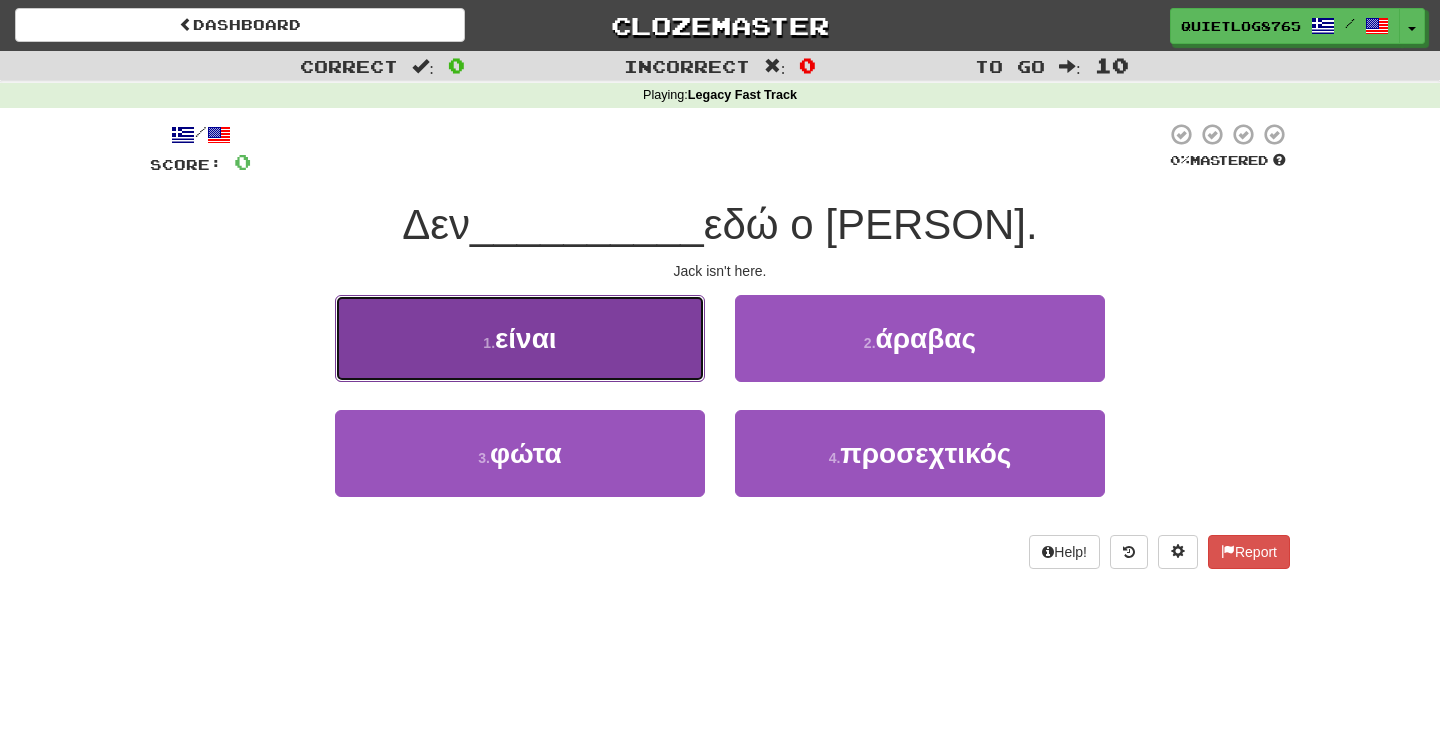 click on "1 .  είναι" at bounding box center [520, 338] 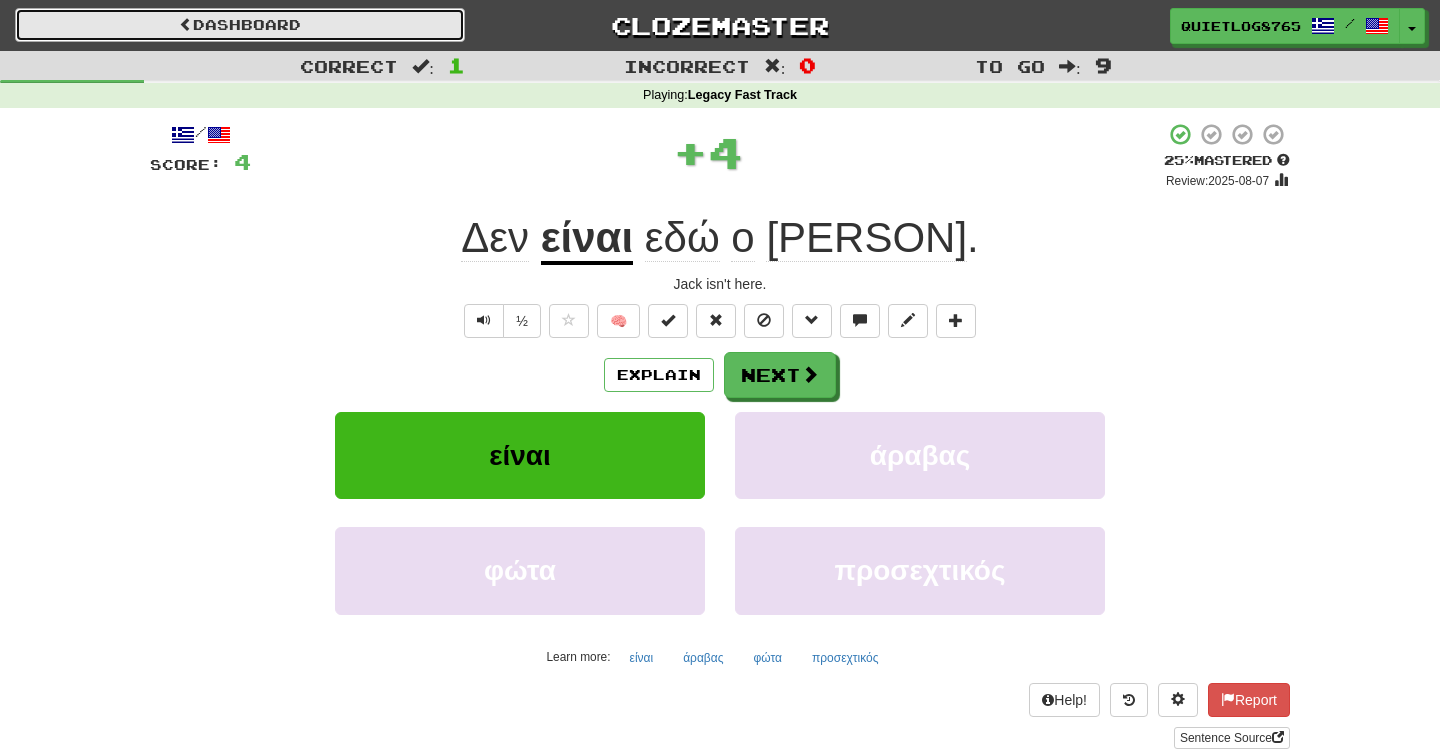 click on "Dashboard" at bounding box center (240, 25) 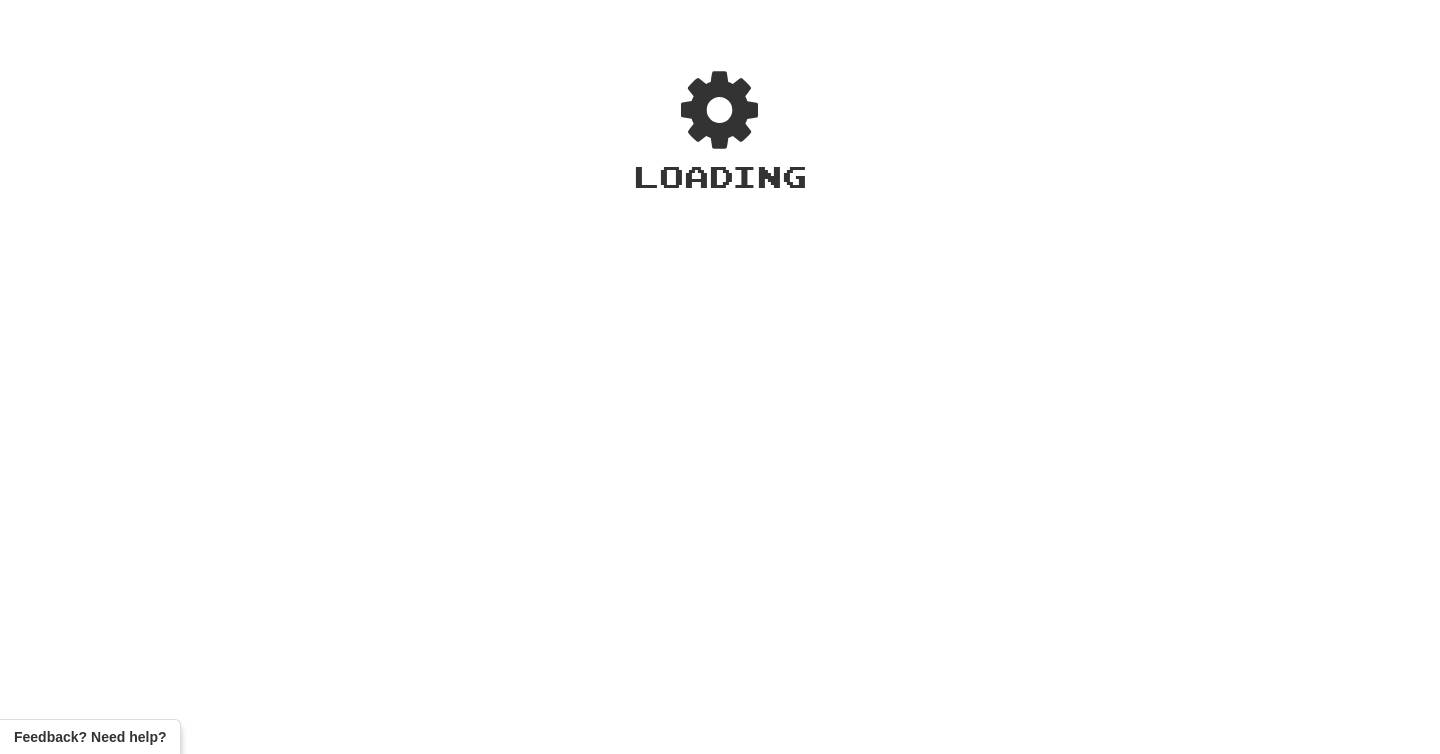 scroll, scrollTop: 0, scrollLeft: 0, axis: both 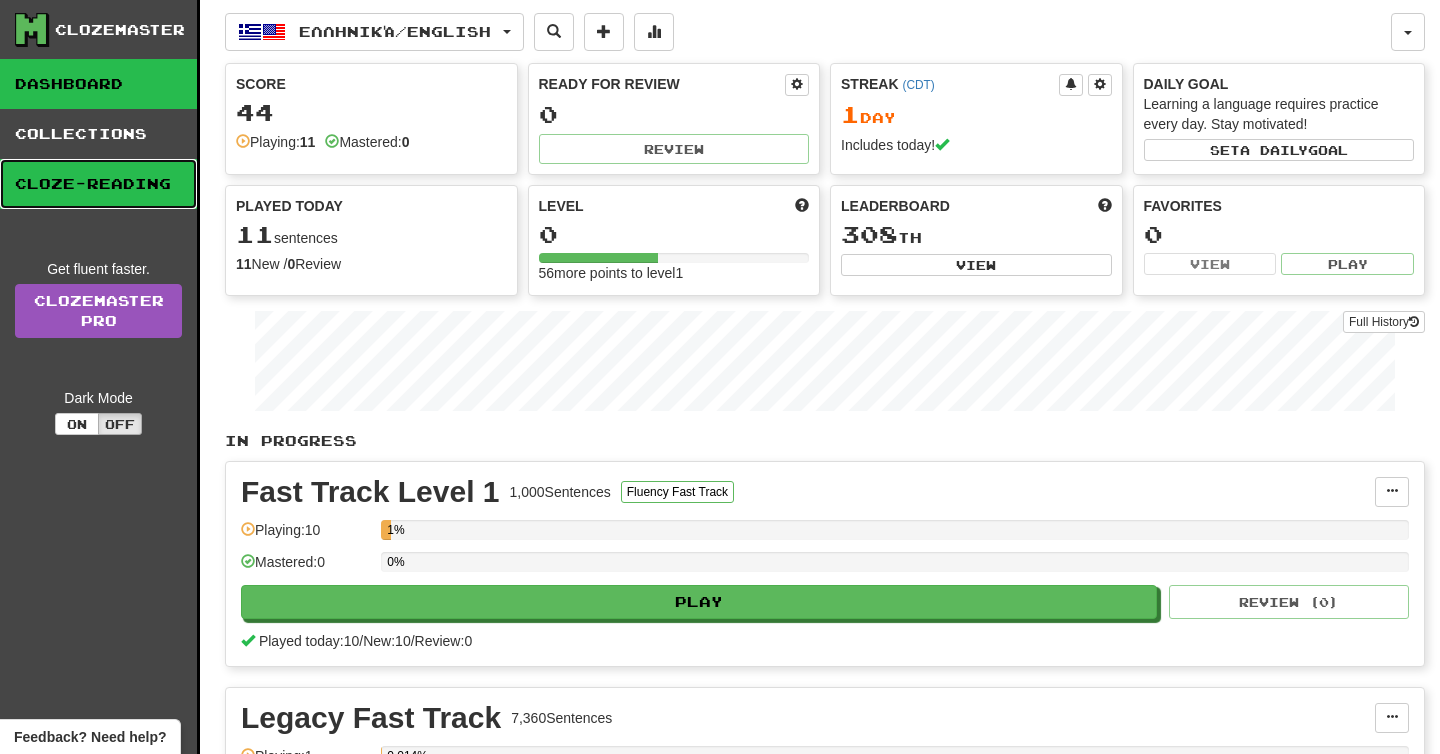 click on "Cloze-Reading" at bounding box center (98, 184) 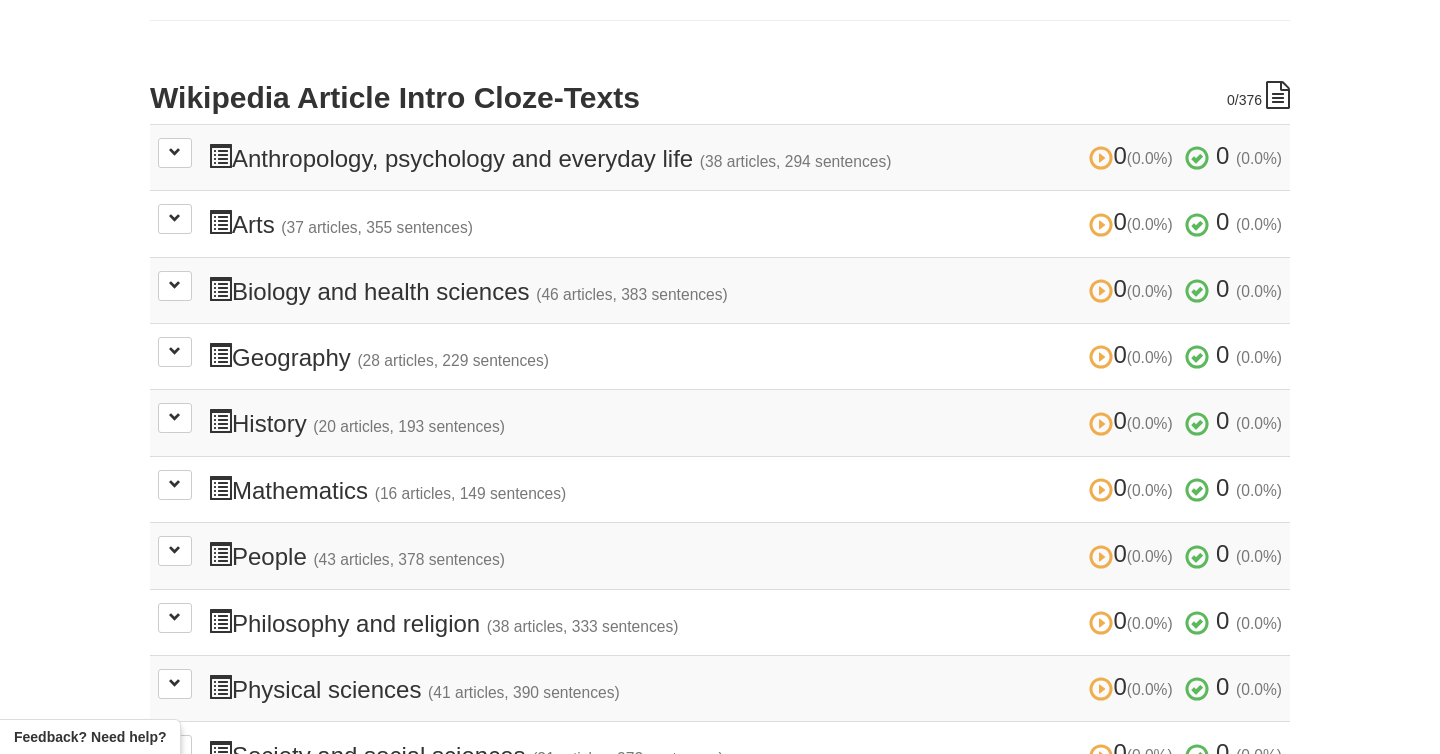 scroll, scrollTop: 0, scrollLeft: 0, axis: both 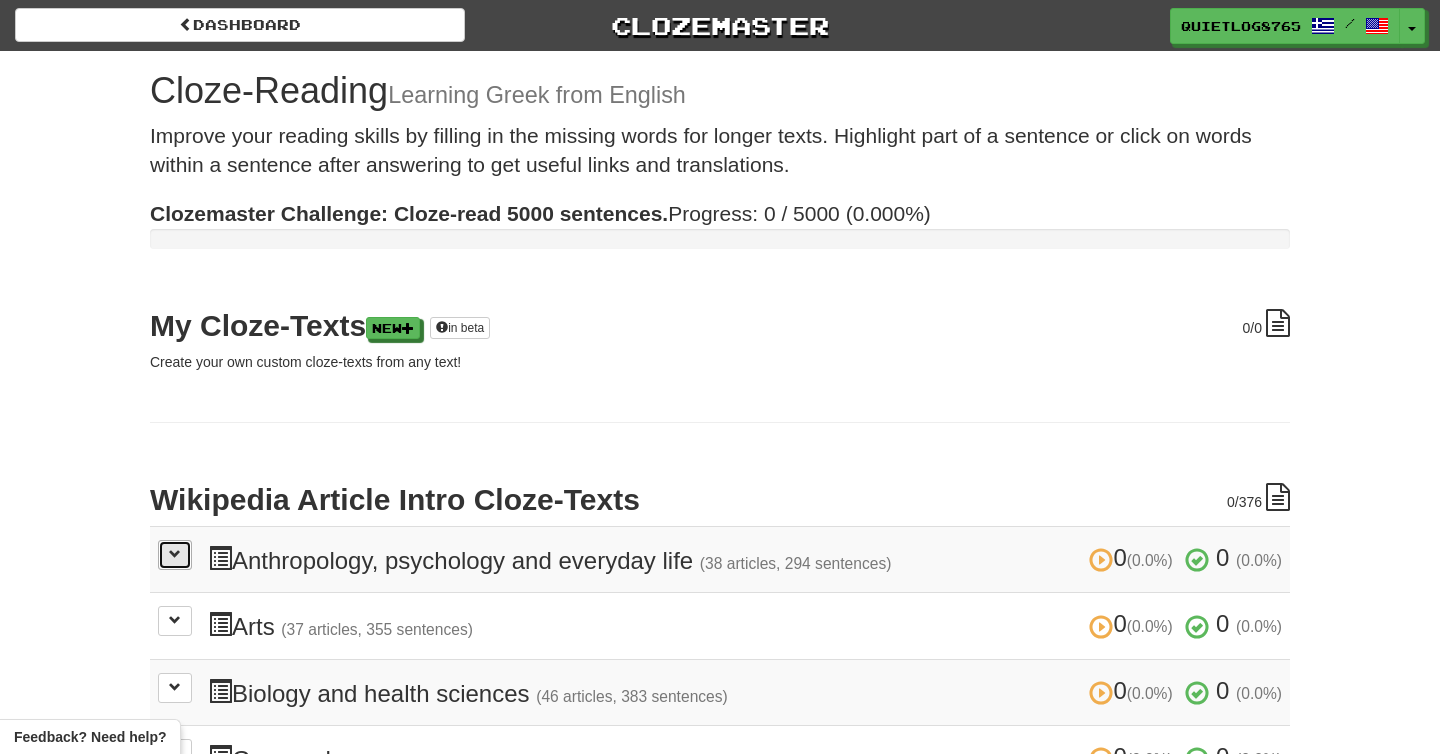 click at bounding box center [175, 554] 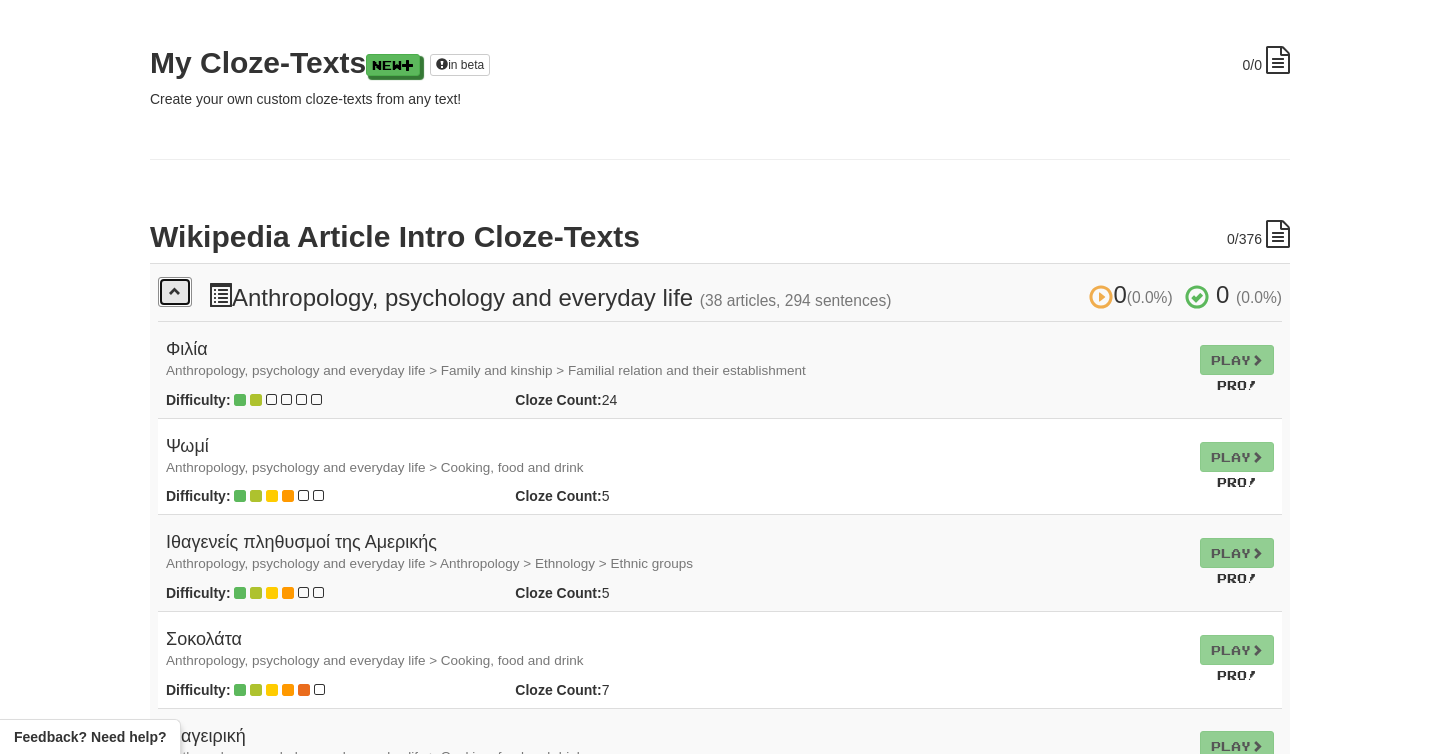 scroll, scrollTop: 265, scrollLeft: 0, axis: vertical 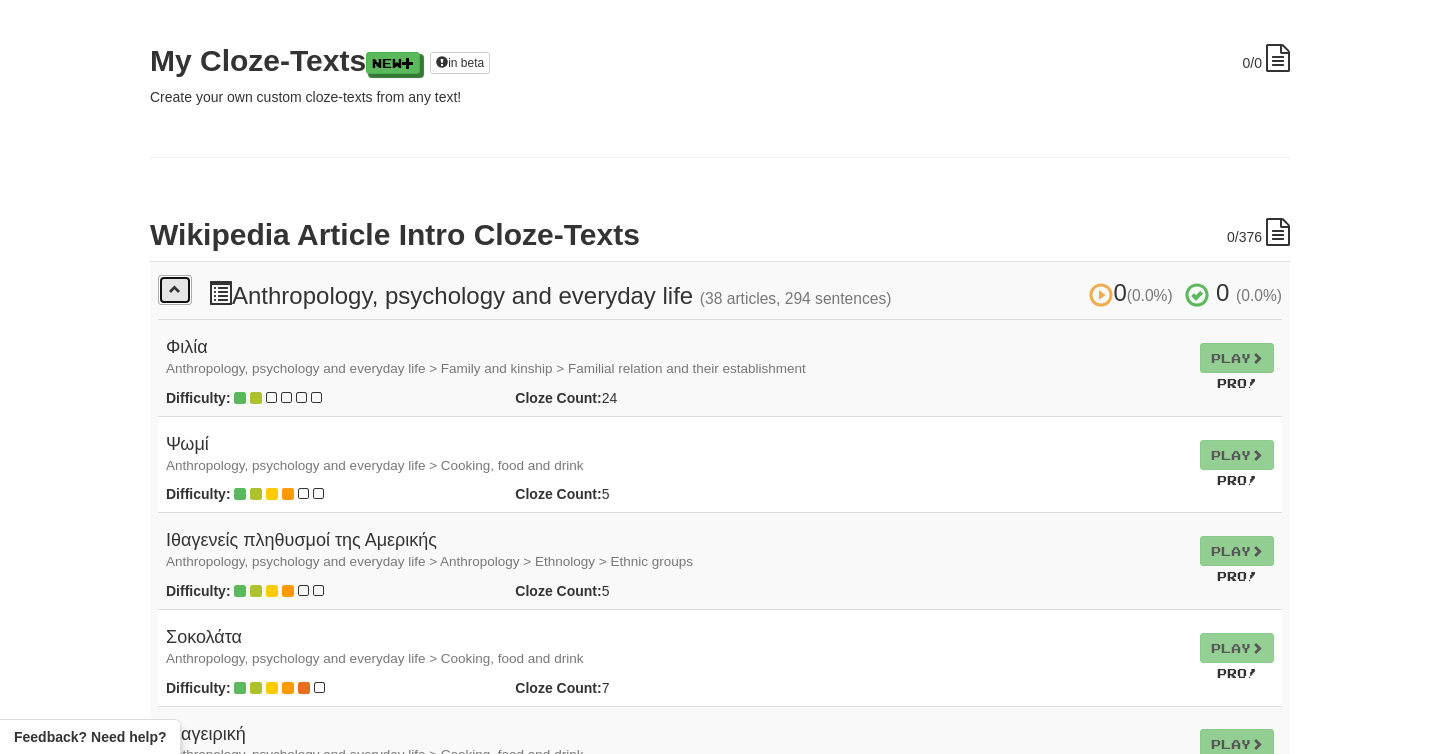 click at bounding box center [175, 289] 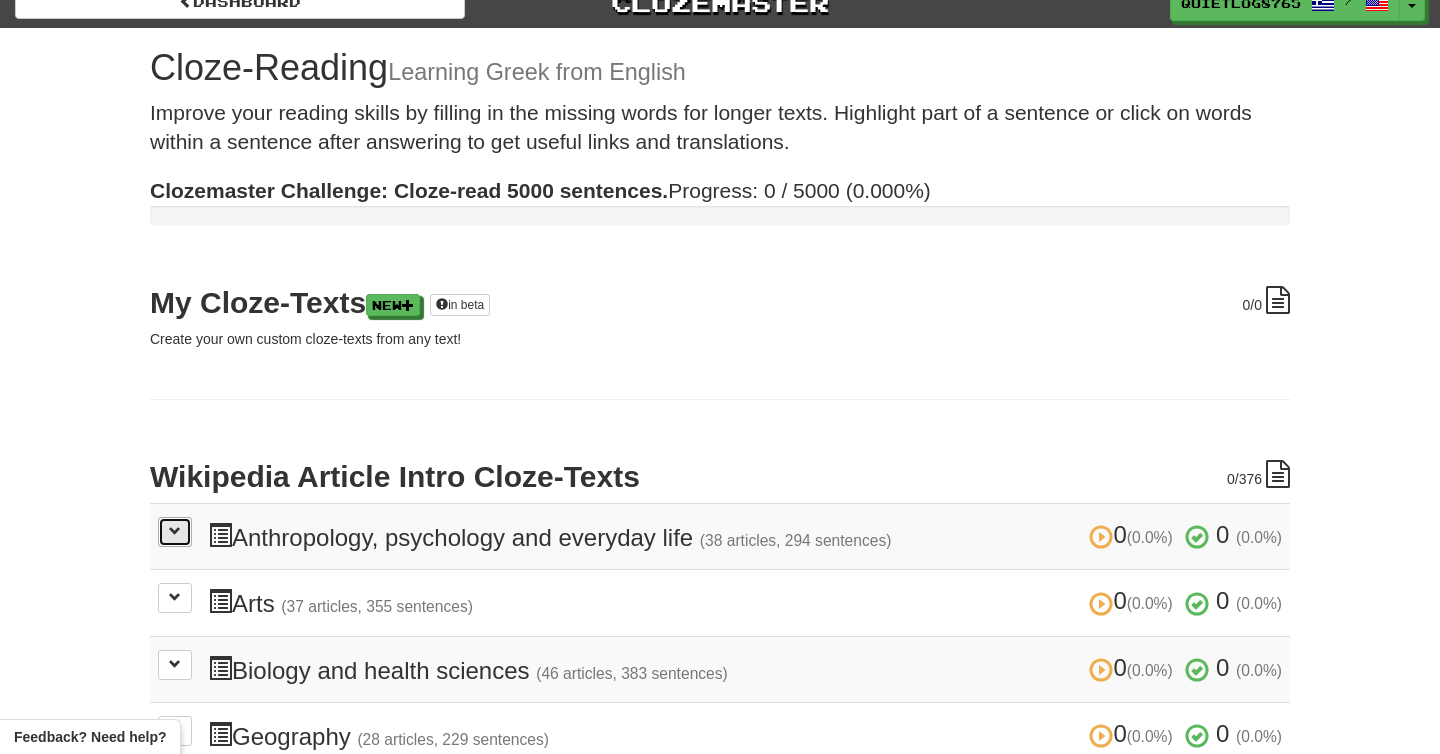 scroll, scrollTop: 0, scrollLeft: 0, axis: both 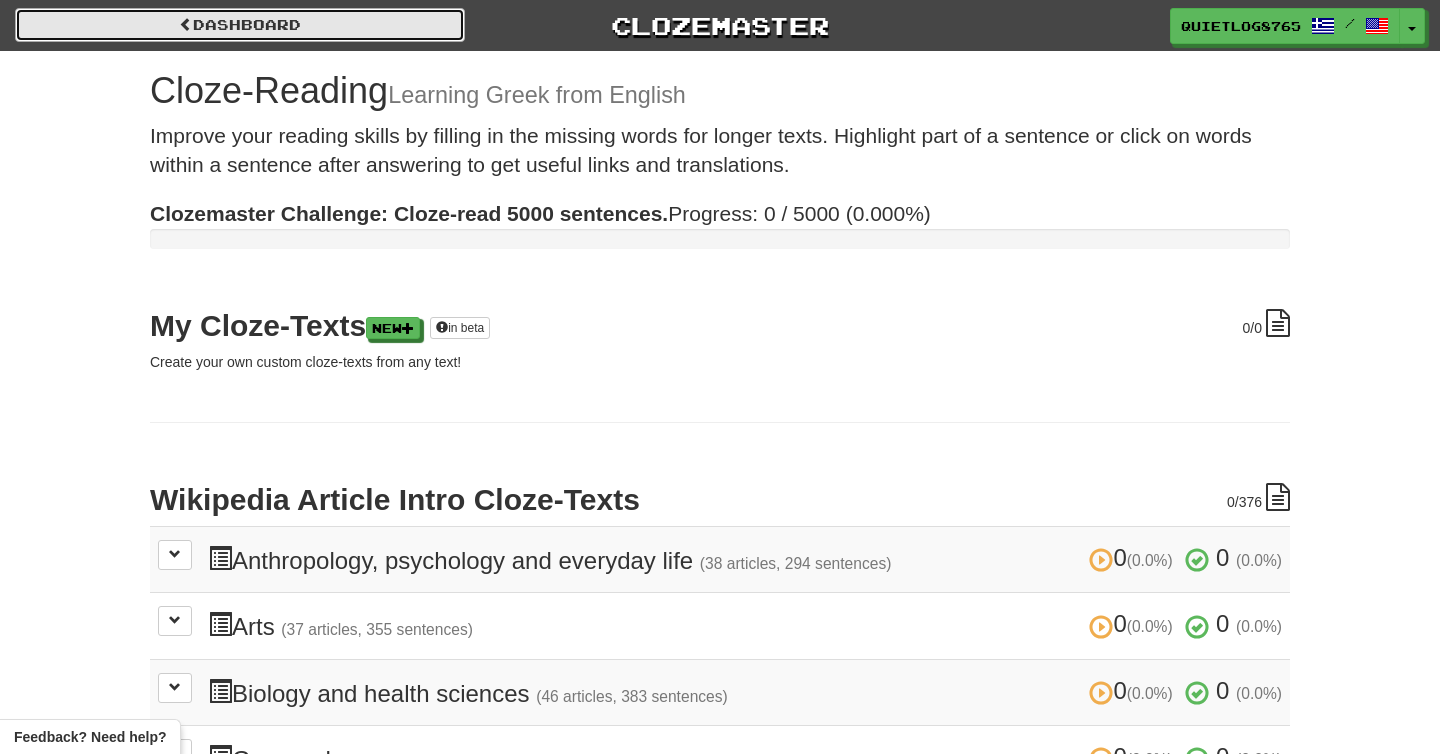 click on "Dashboard" at bounding box center (240, 25) 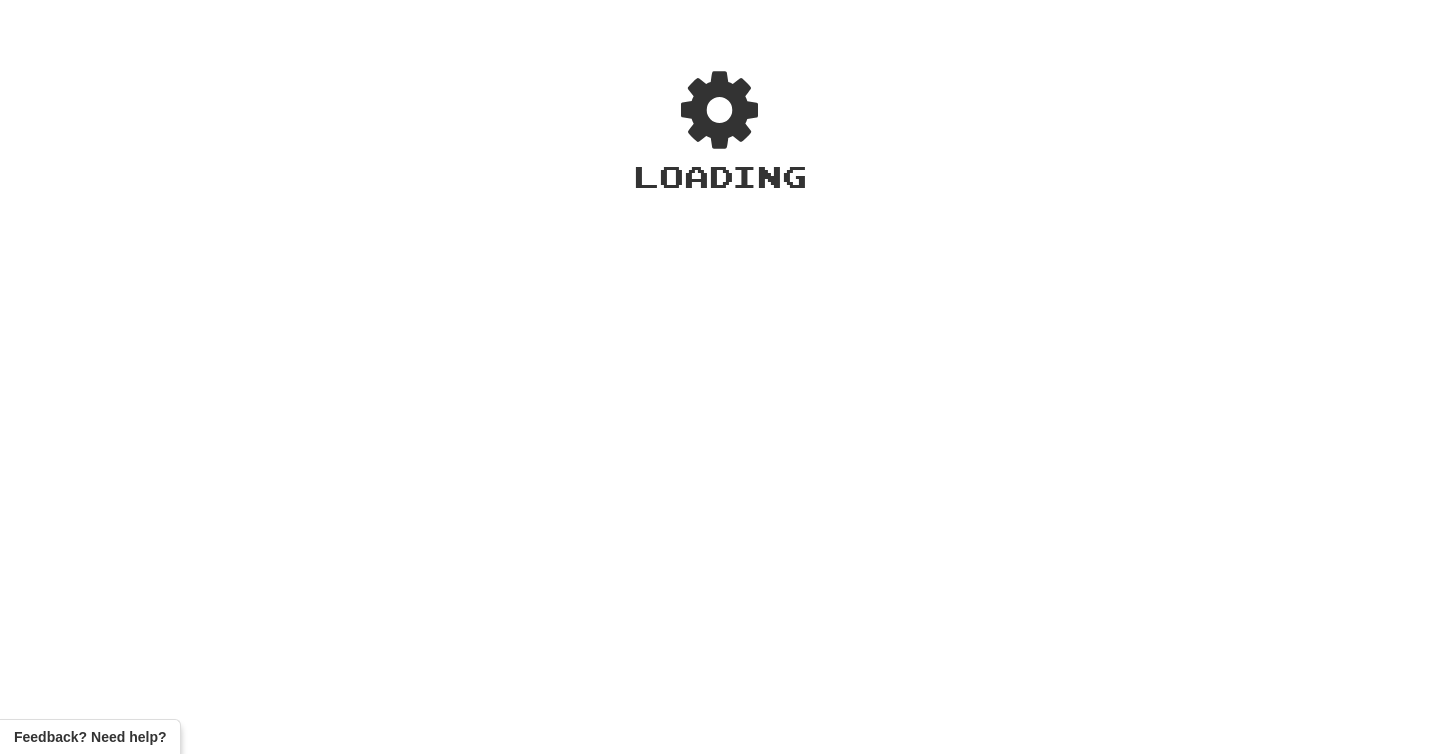 scroll, scrollTop: 0, scrollLeft: 0, axis: both 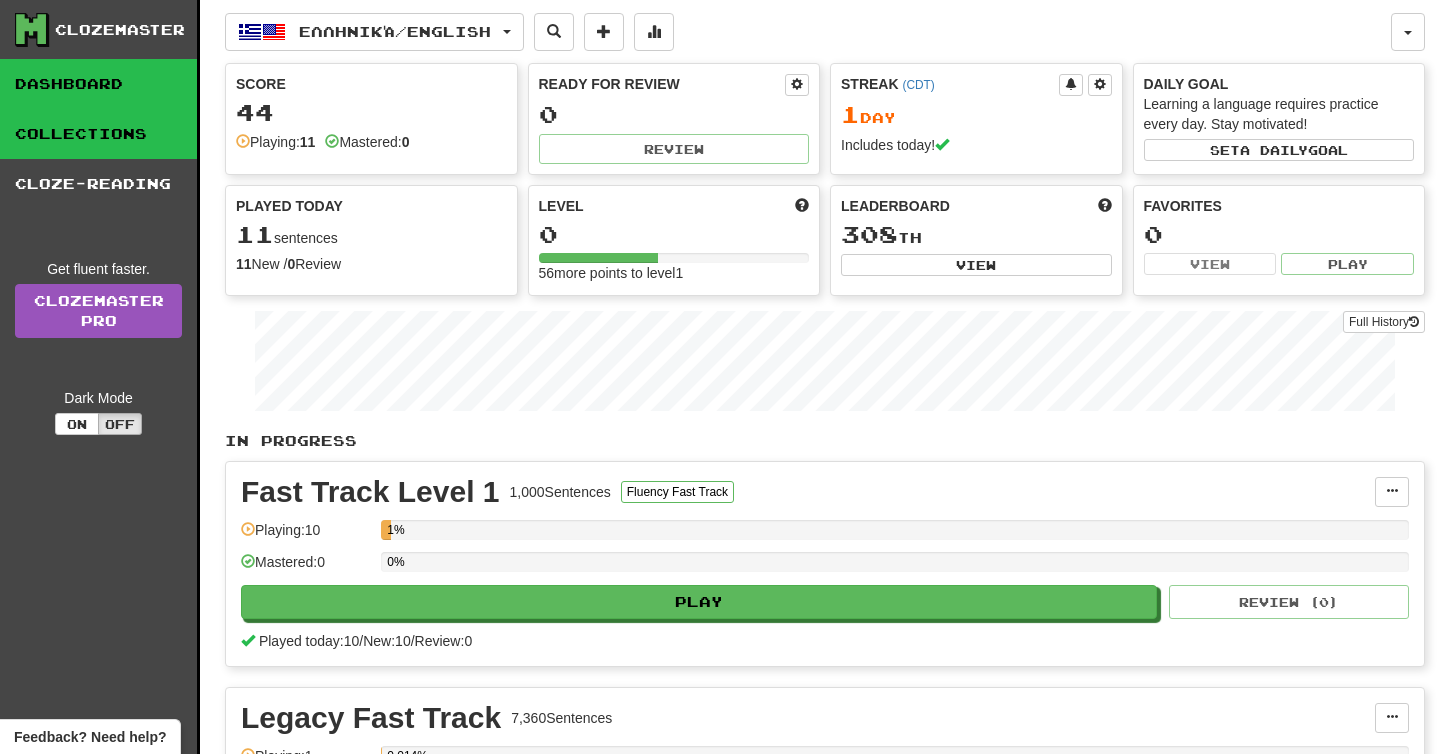 click on "Collections" at bounding box center (98, 134) 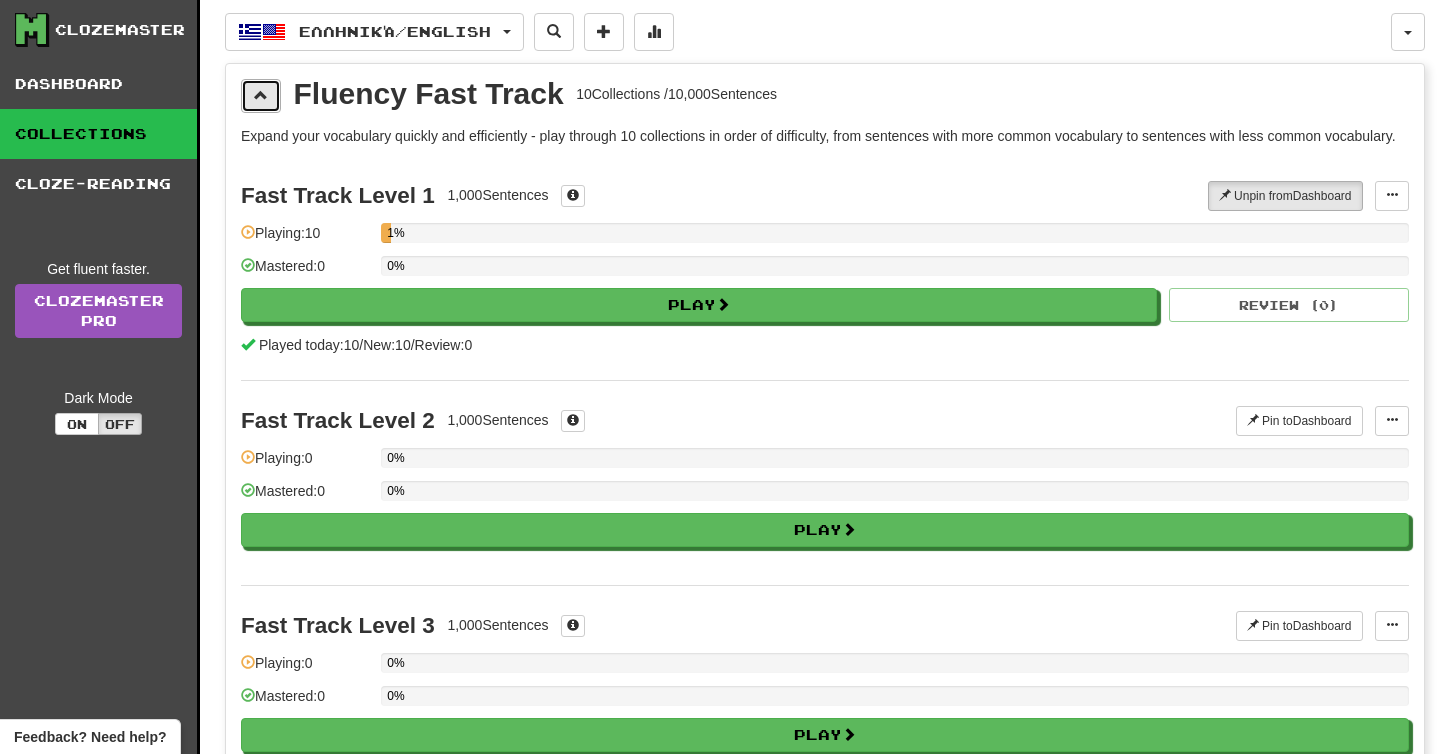 click at bounding box center (261, 96) 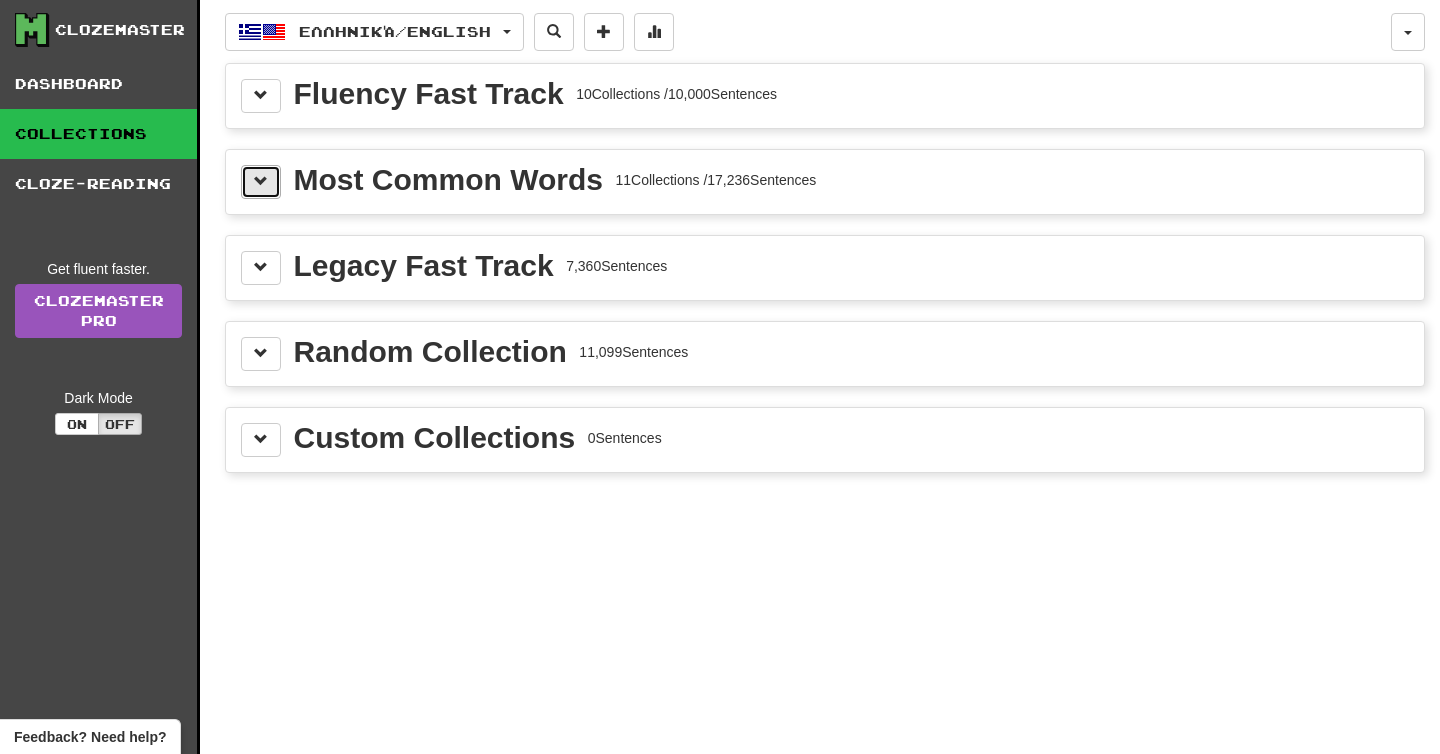 click at bounding box center (261, 182) 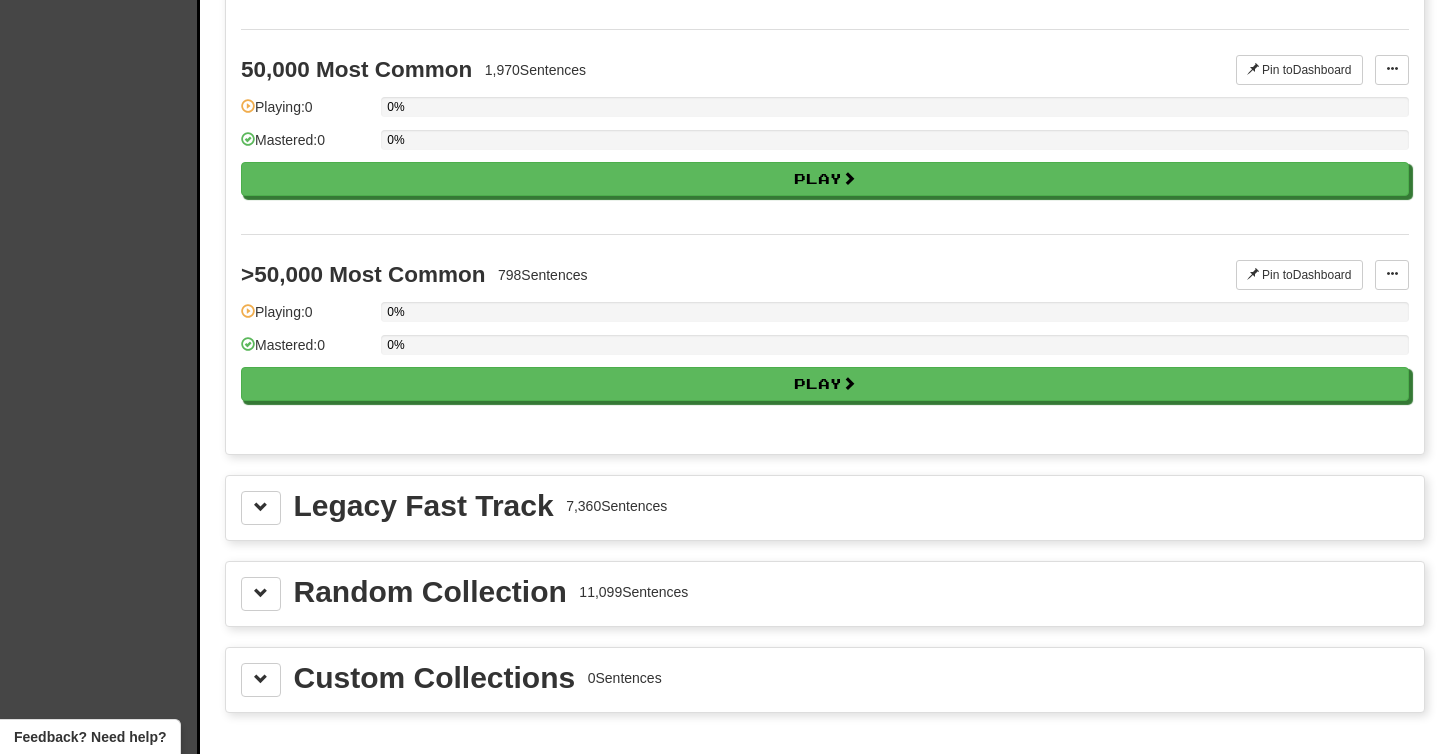 scroll, scrollTop: 2074, scrollLeft: 0, axis: vertical 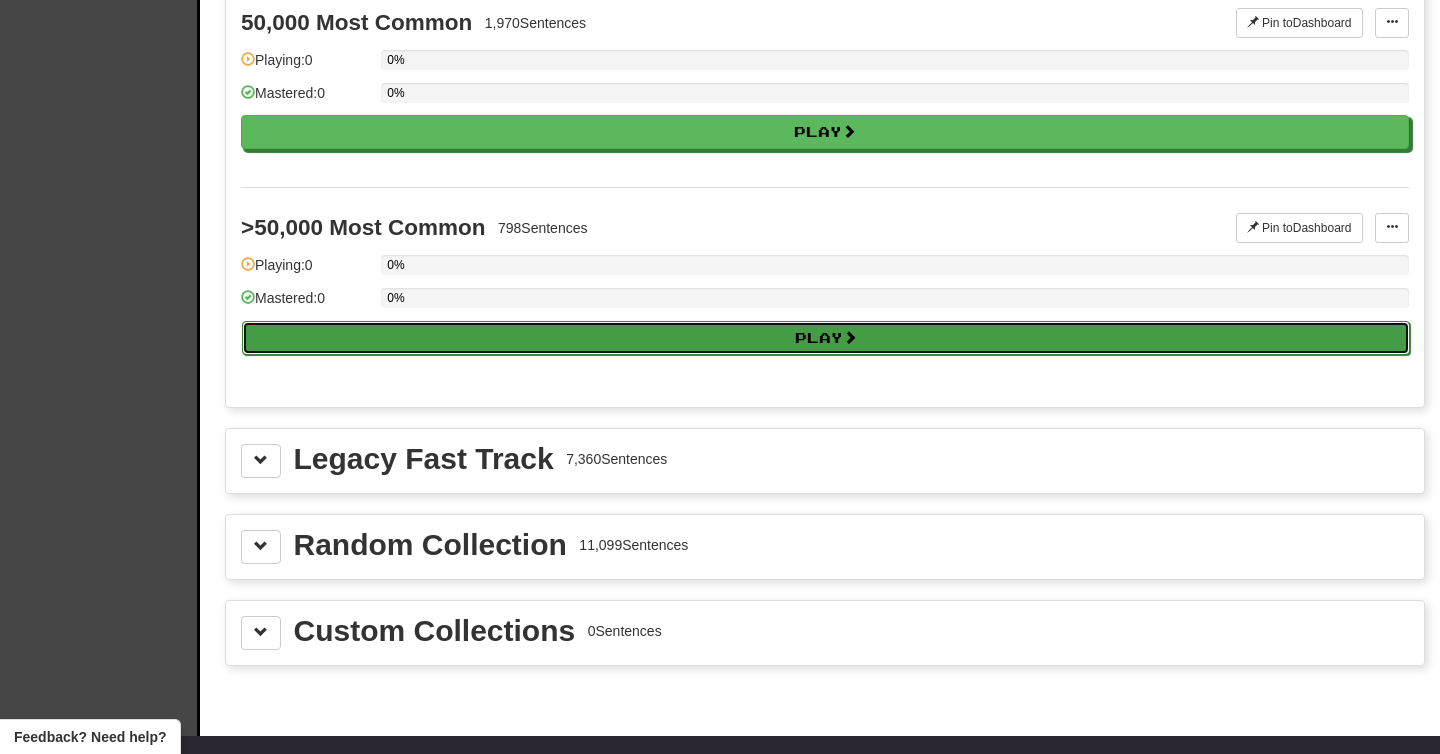 click on "Play" at bounding box center (826, 338) 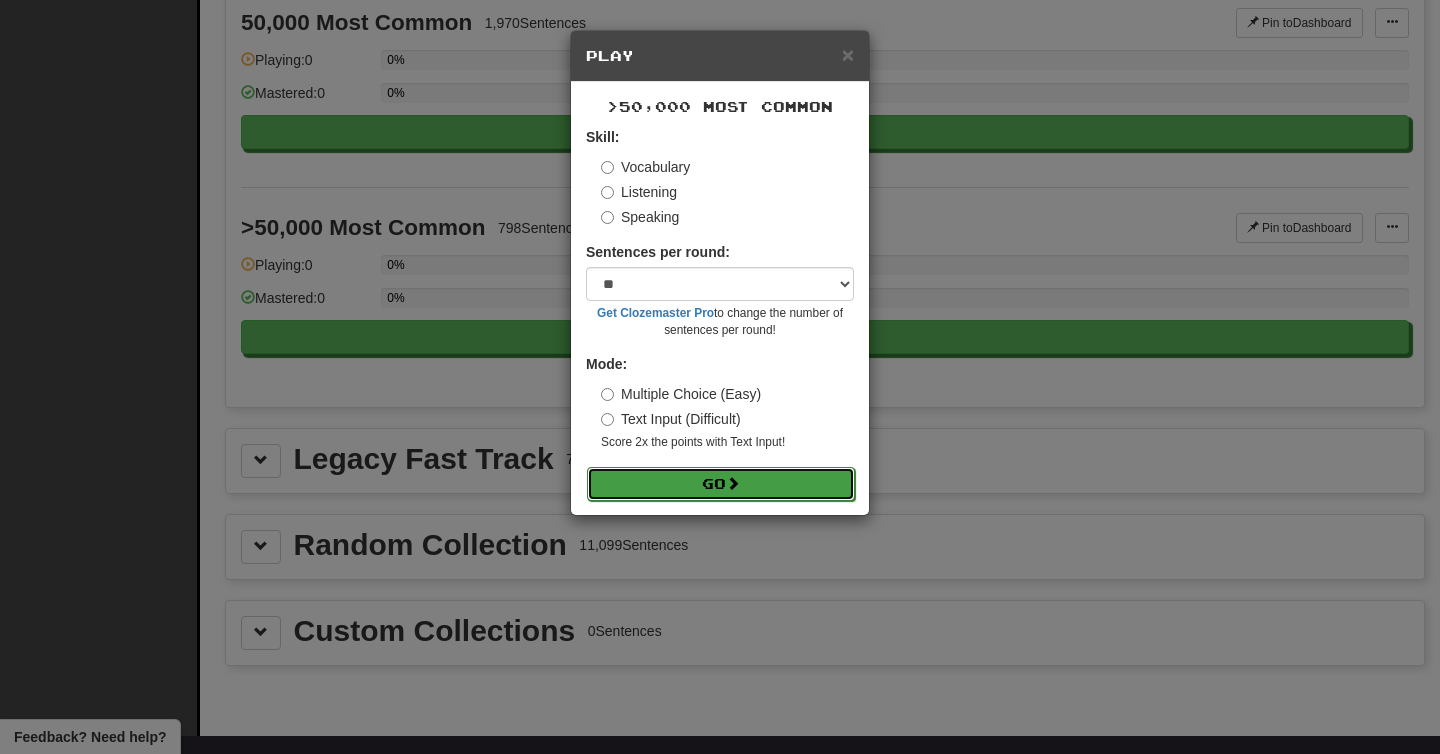 click on "Go" at bounding box center (721, 484) 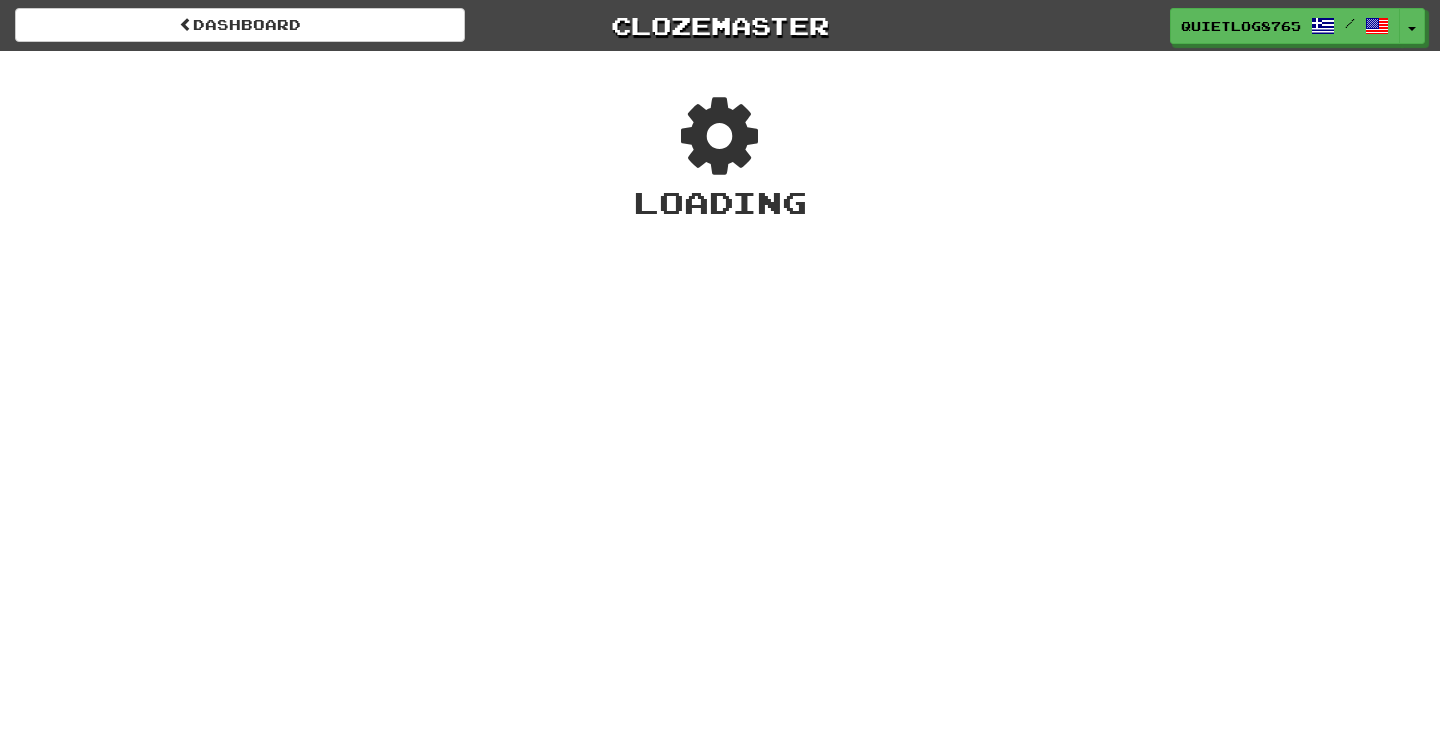 scroll, scrollTop: 0, scrollLeft: 0, axis: both 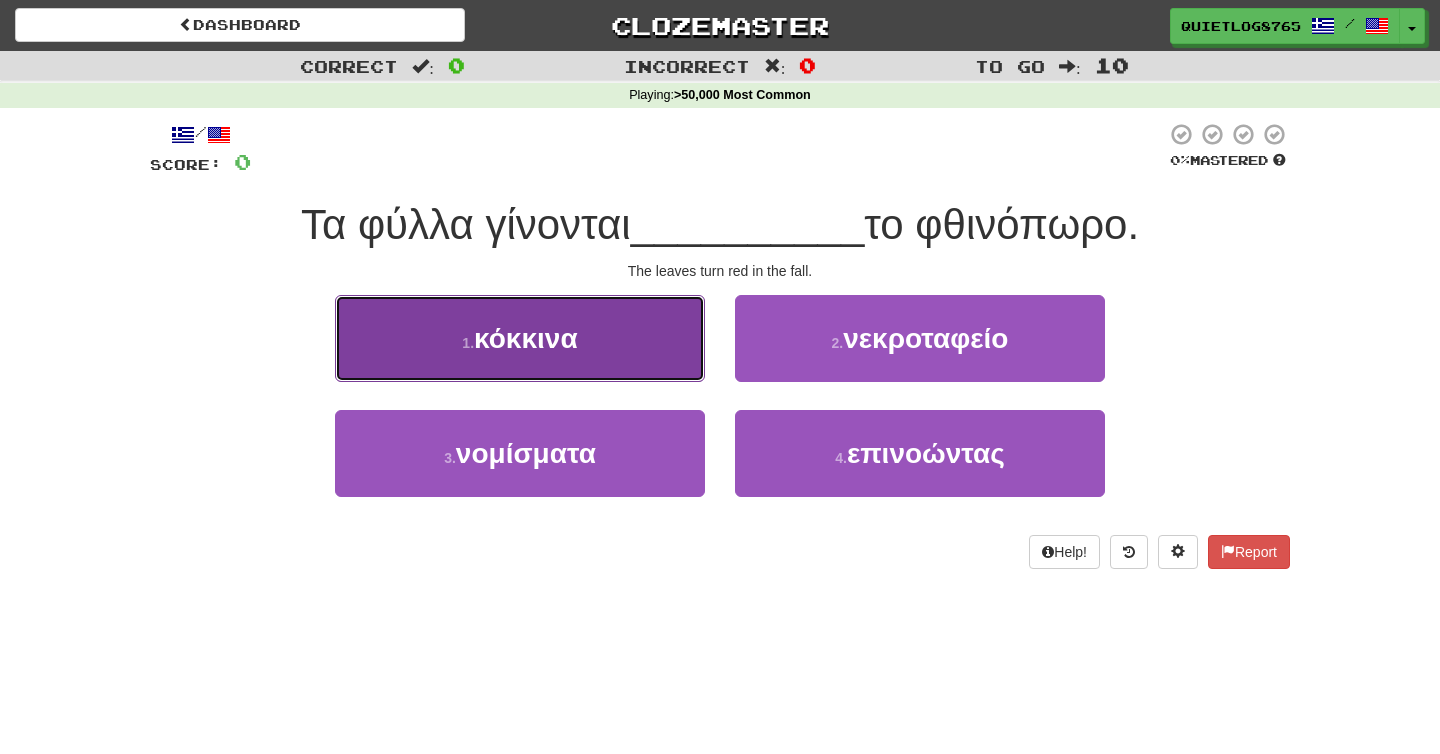 click on "1 .  κόκκινα" at bounding box center (520, 338) 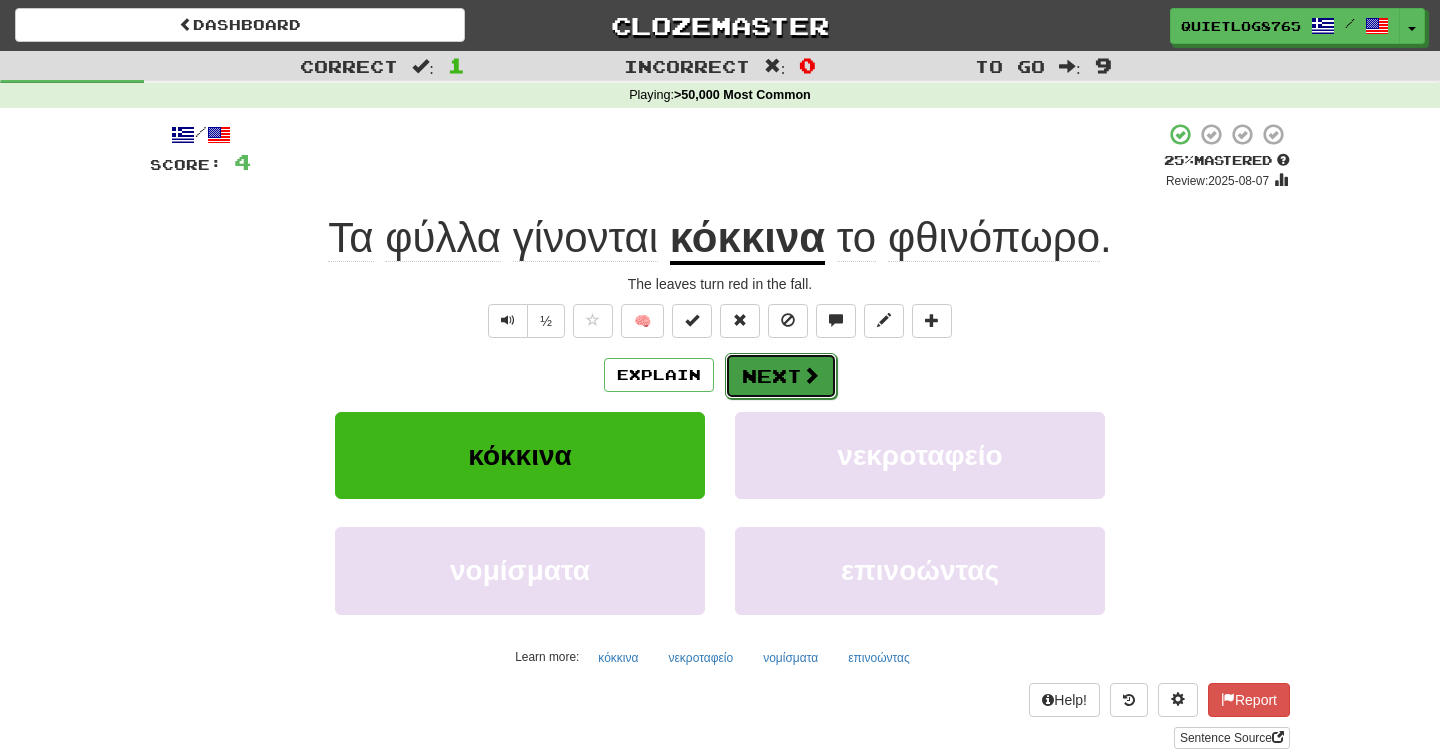 click on "Next" at bounding box center [781, 376] 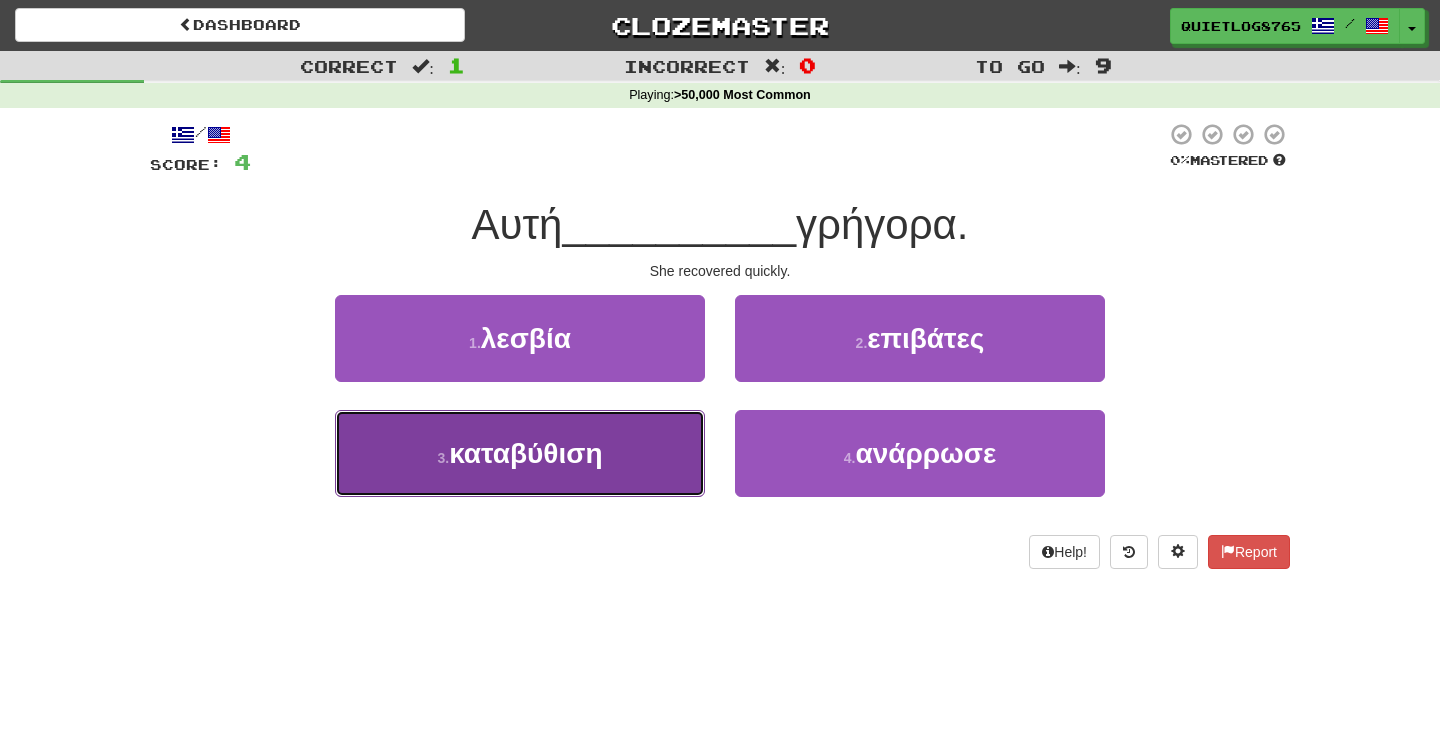 click on "3 .  καταβύθιση" at bounding box center (520, 453) 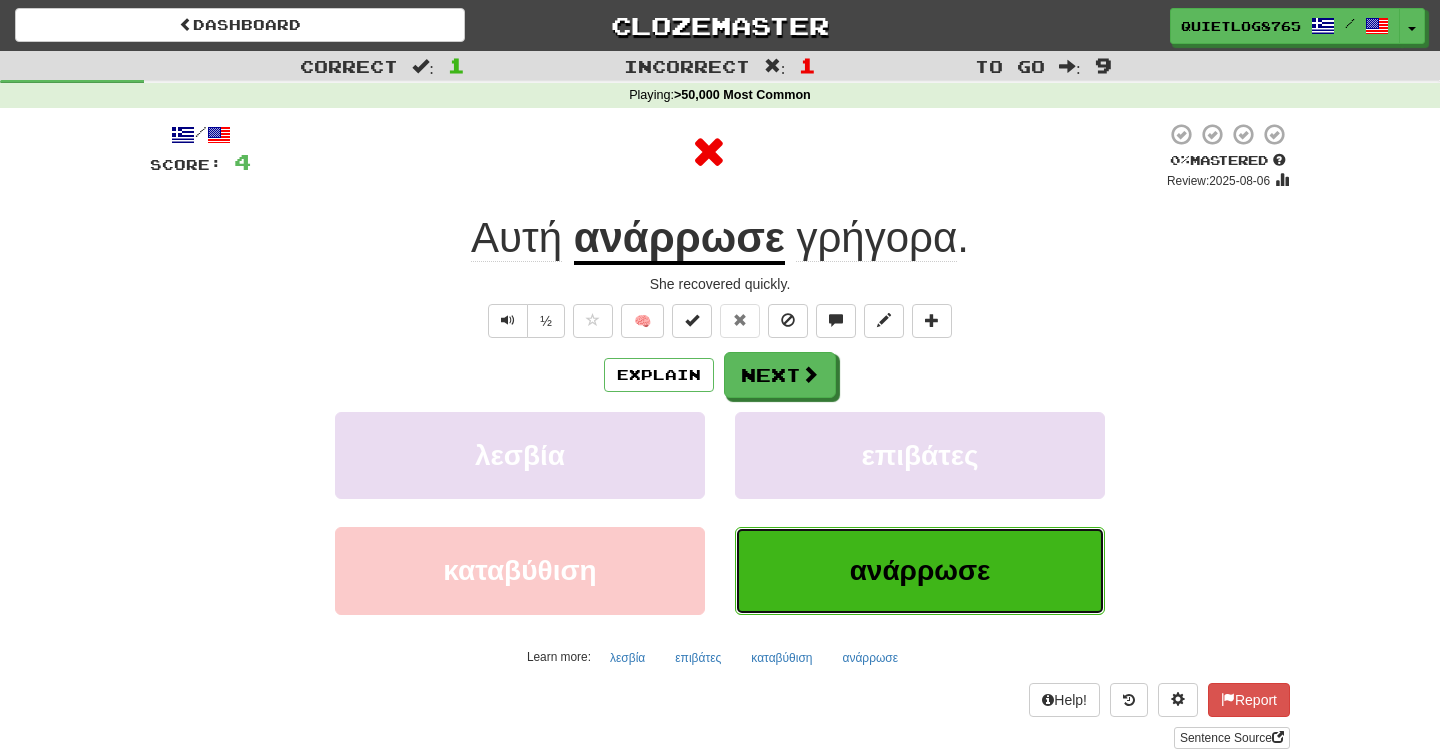 click on "ανάρρωσε" at bounding box center (920, 570) 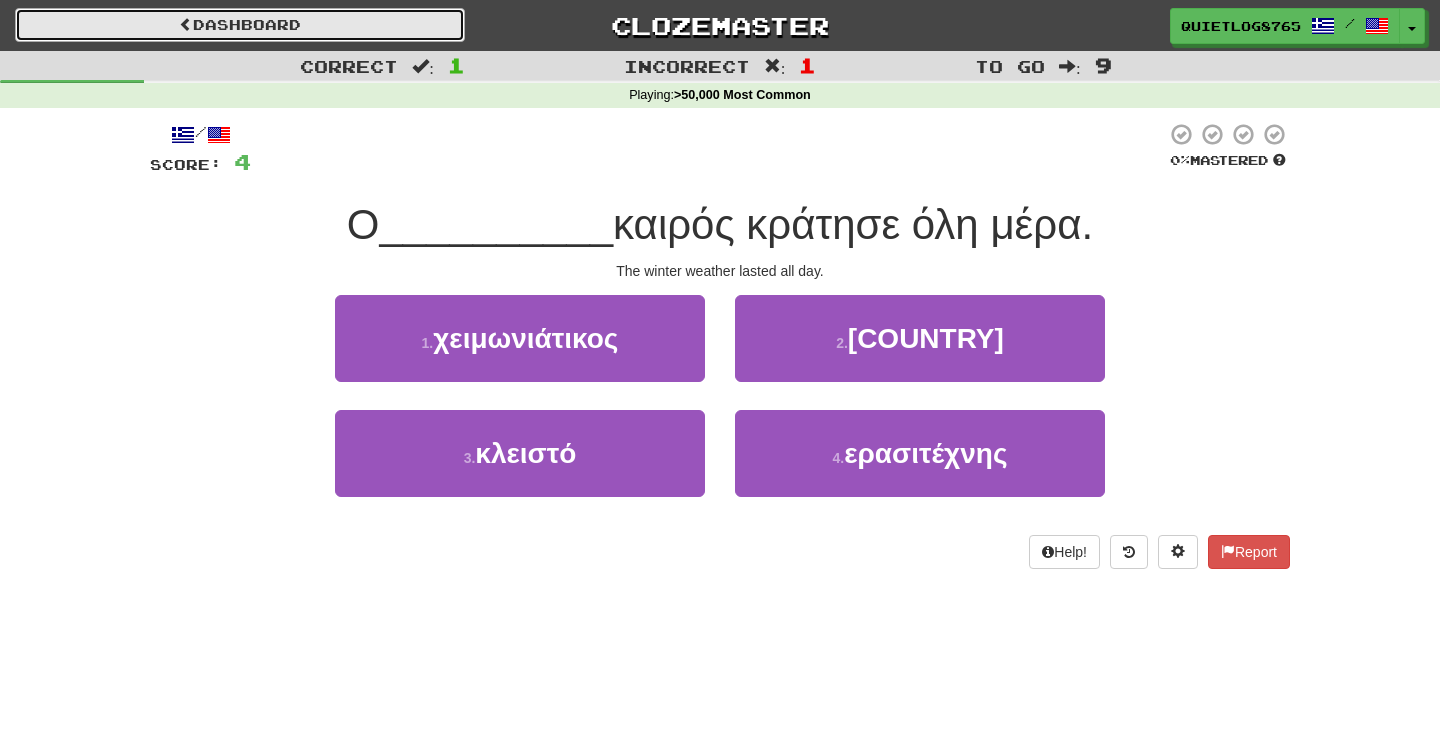click on "Dashboard" at bounding box center [240, 25] 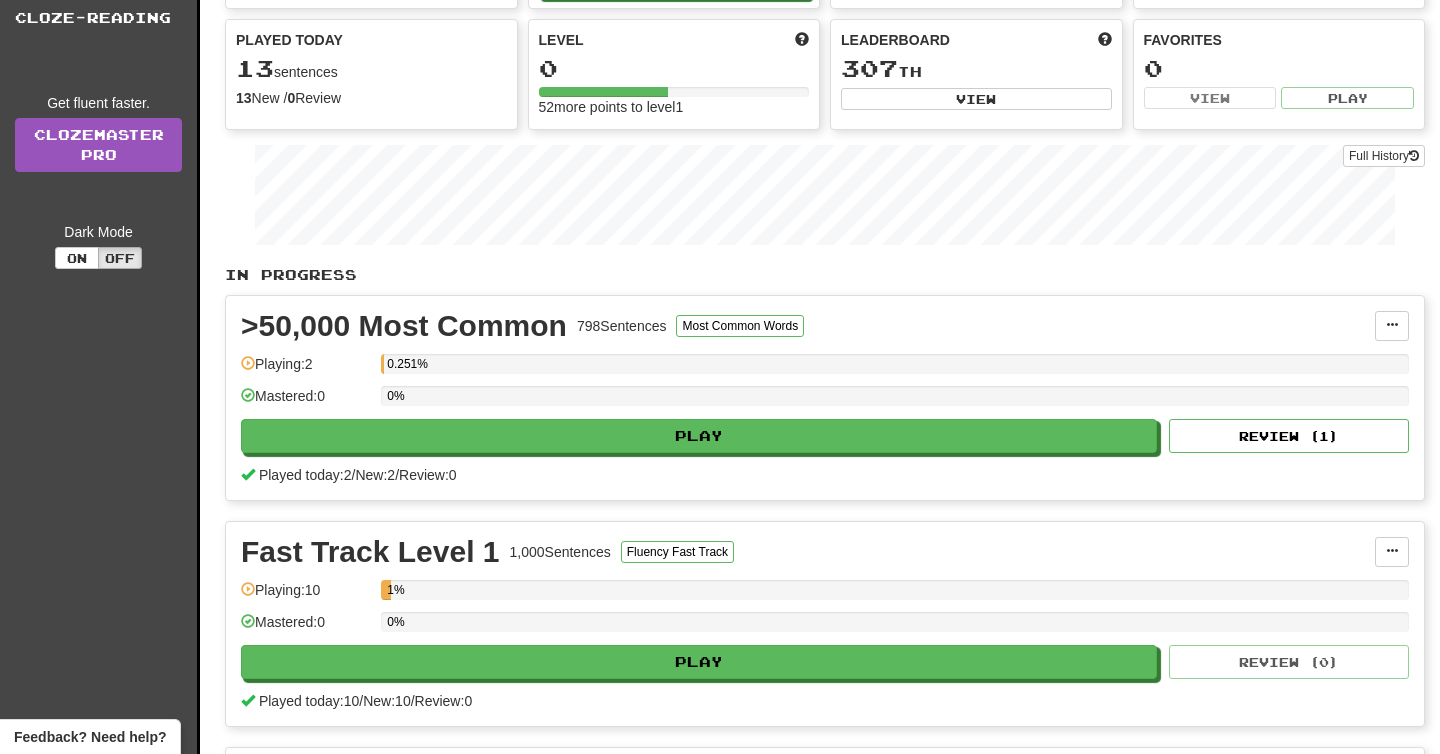 scroll, scrollTop: 149, scrollLeft: 0, axis: vertical 